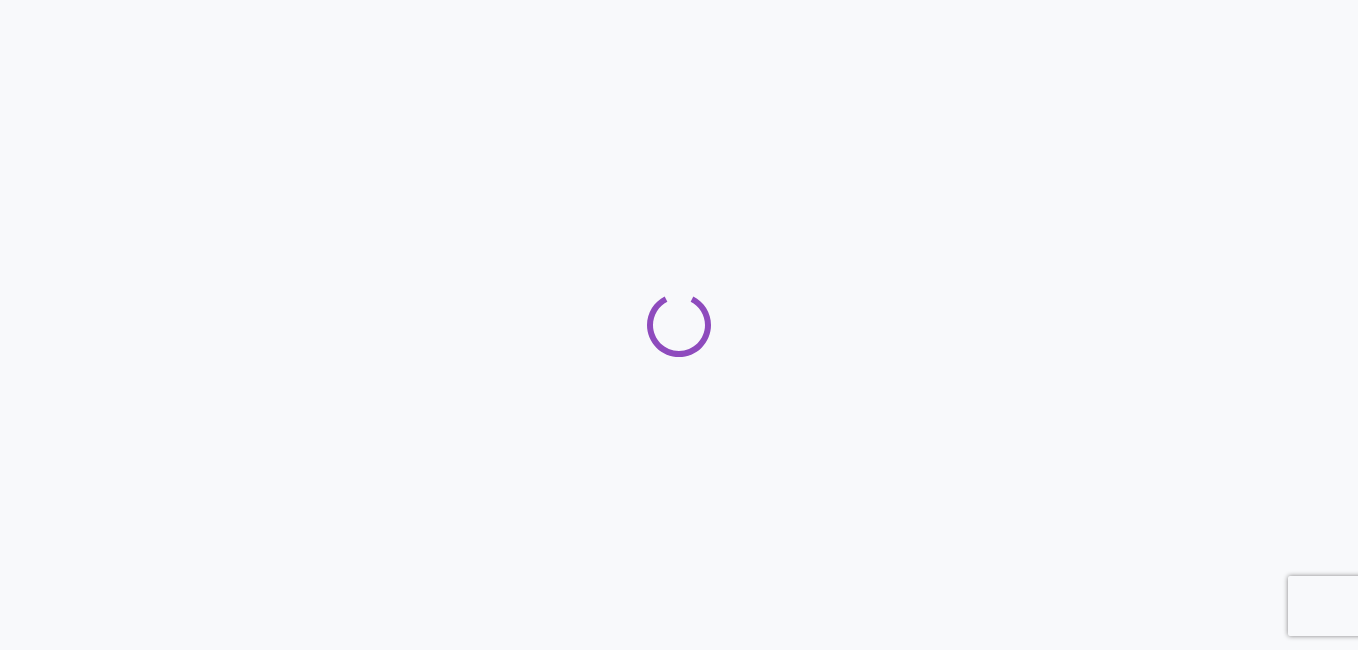scroll, scrollTop: 0, scrollLeft: 0, axis: both 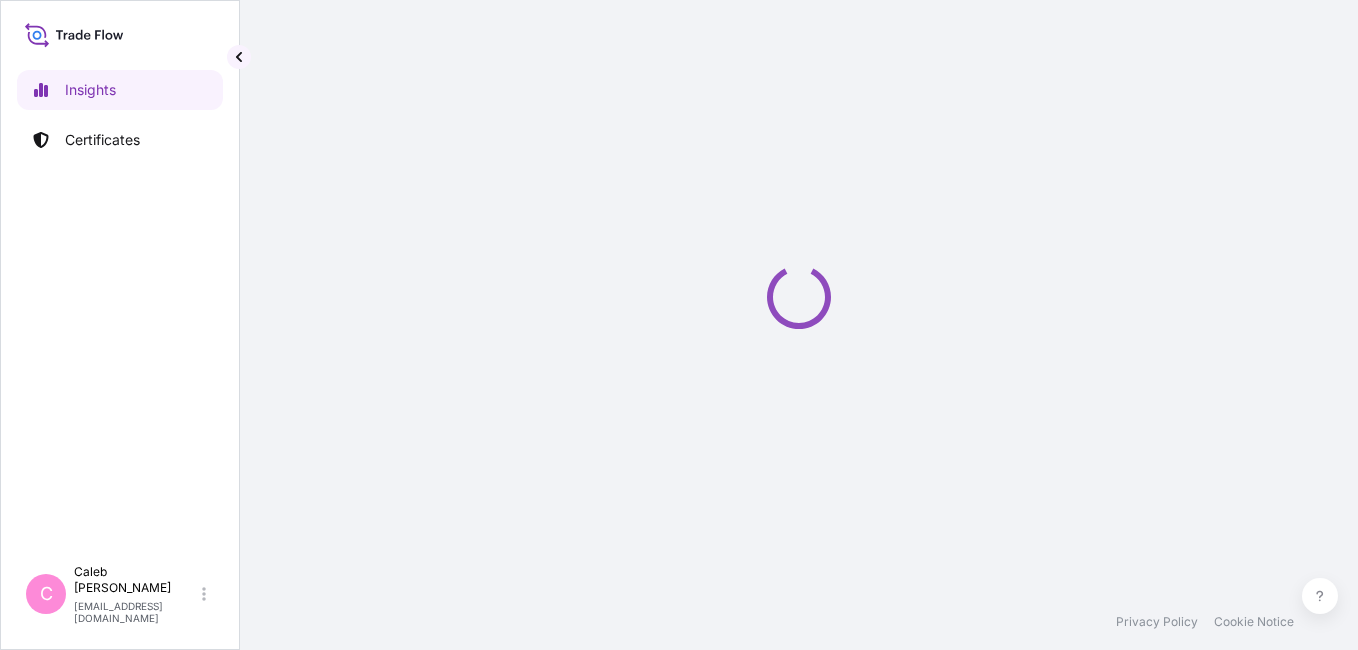 select on "2025" 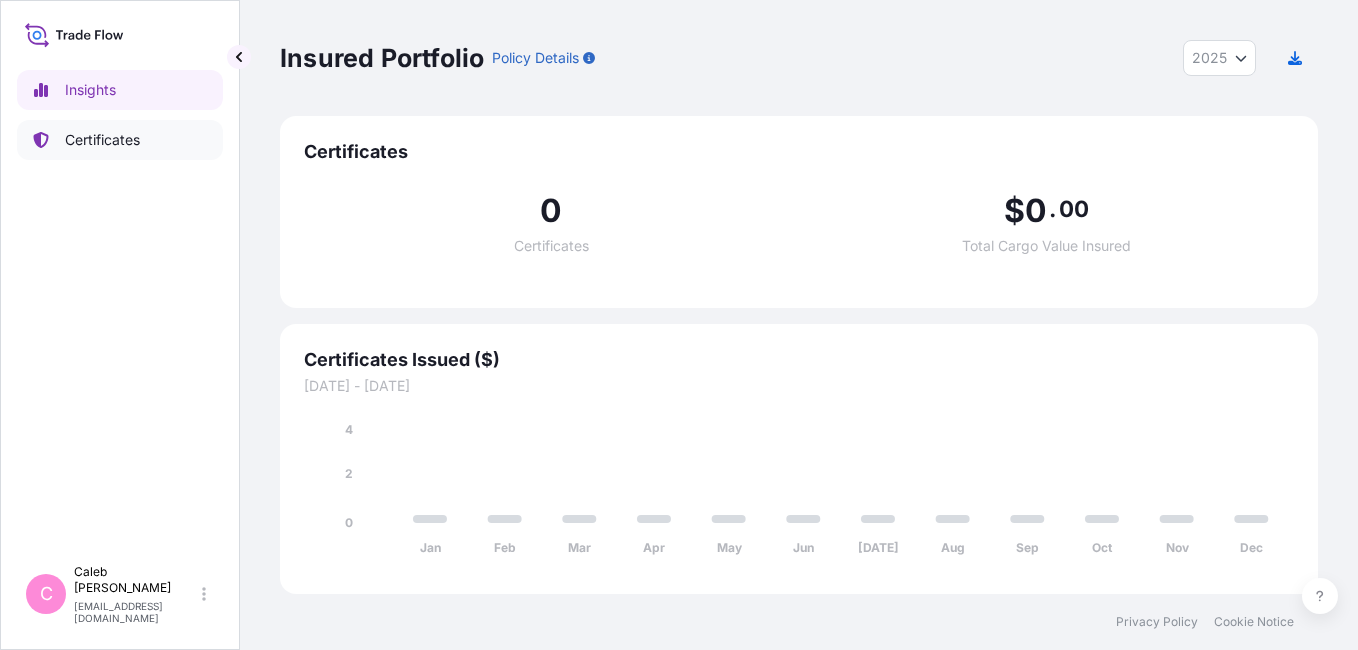 click on "Certificates" at bounding box center (120, 140) 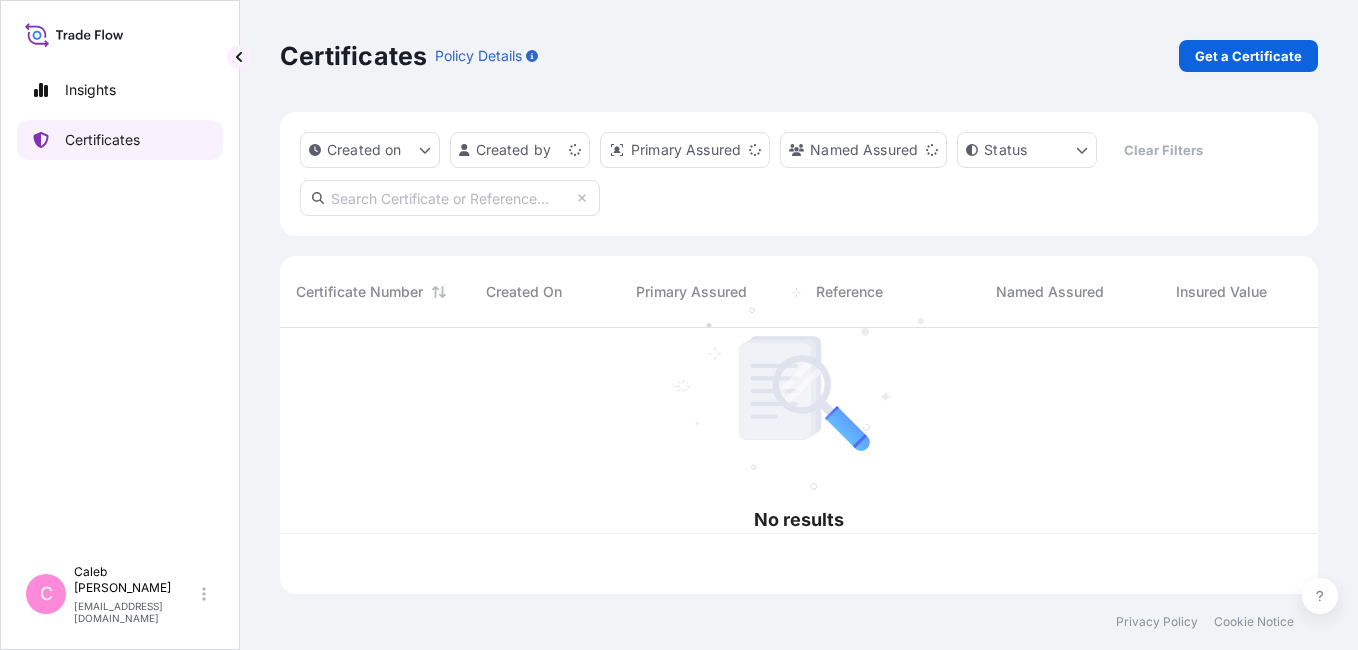 scroll, scrollTop: 16, scrollLeft: 16, axis: both 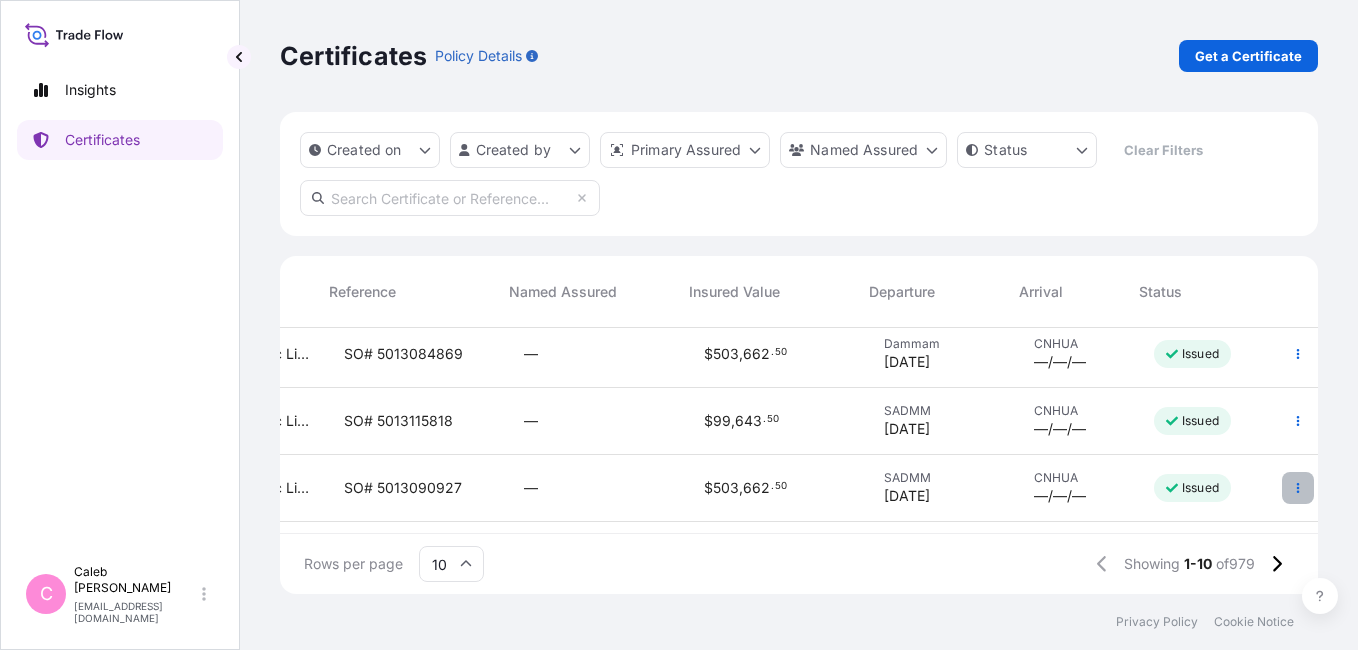 click 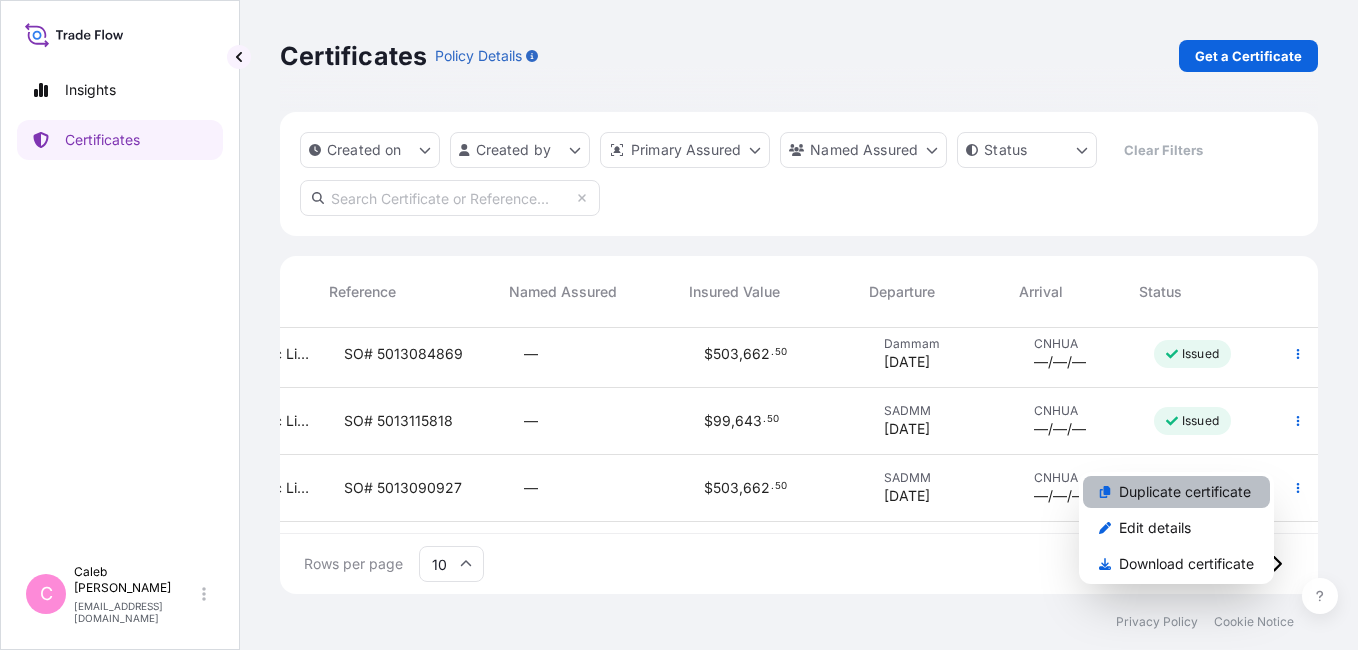 click on "Duplicate certificate" at bounding box center [1185, 492] 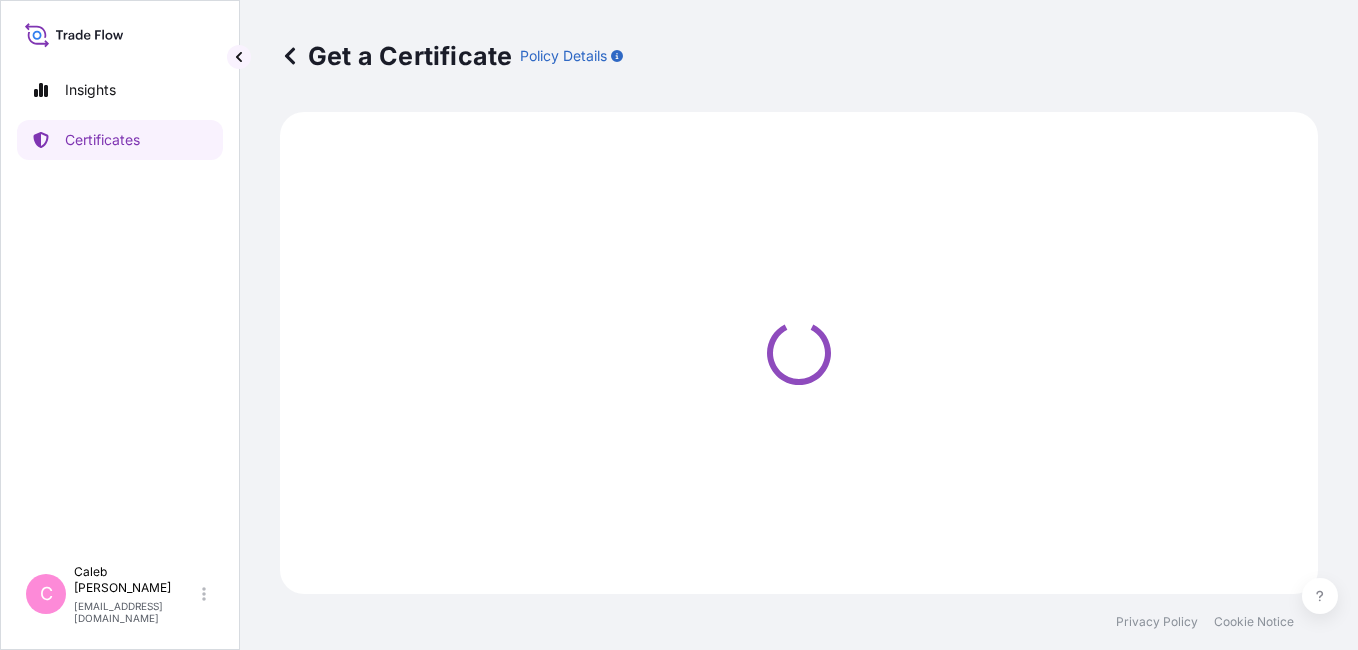 select on "Sea" 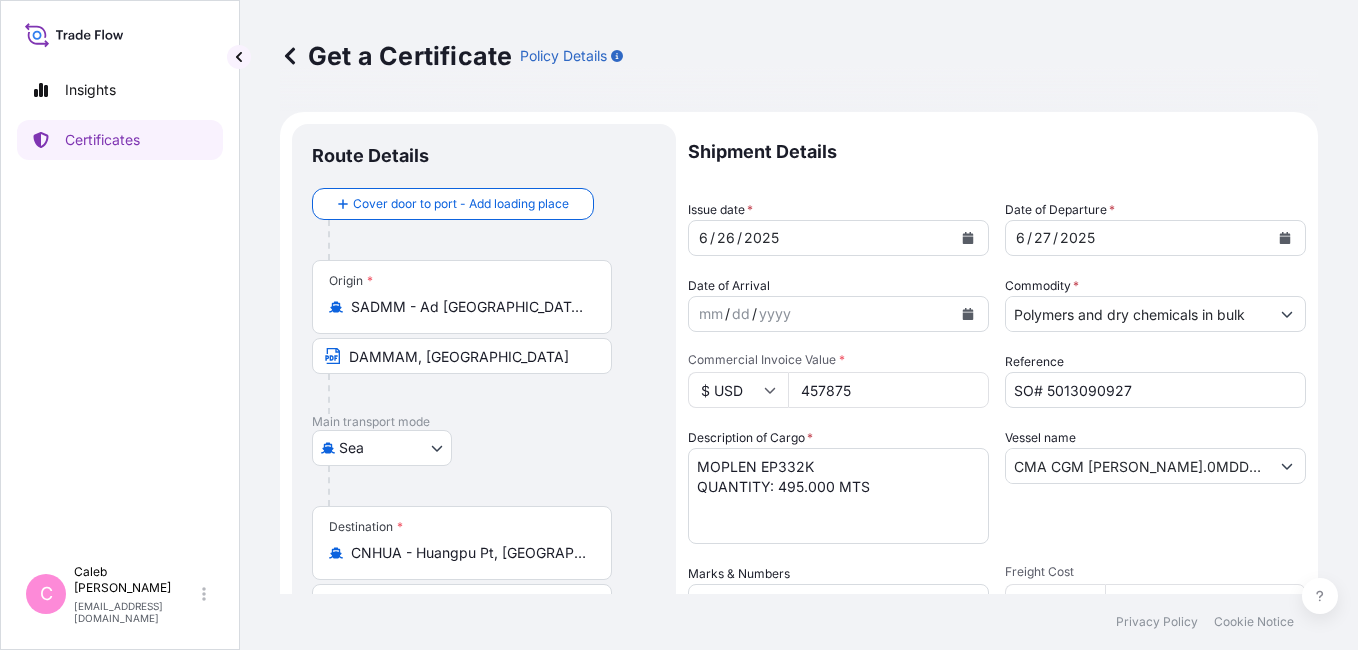 select on "32034" 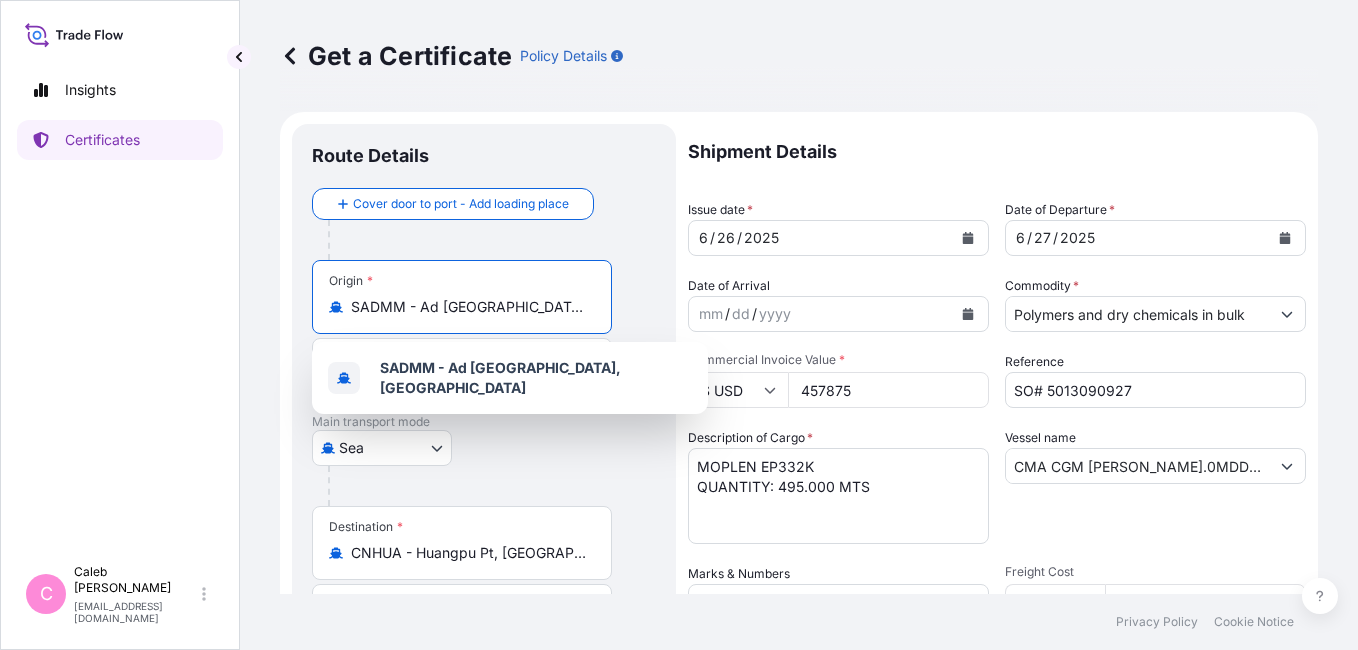 click on "SADMM - Ad Dammam, Saudi Arabia" at bounding box center (469, 307) 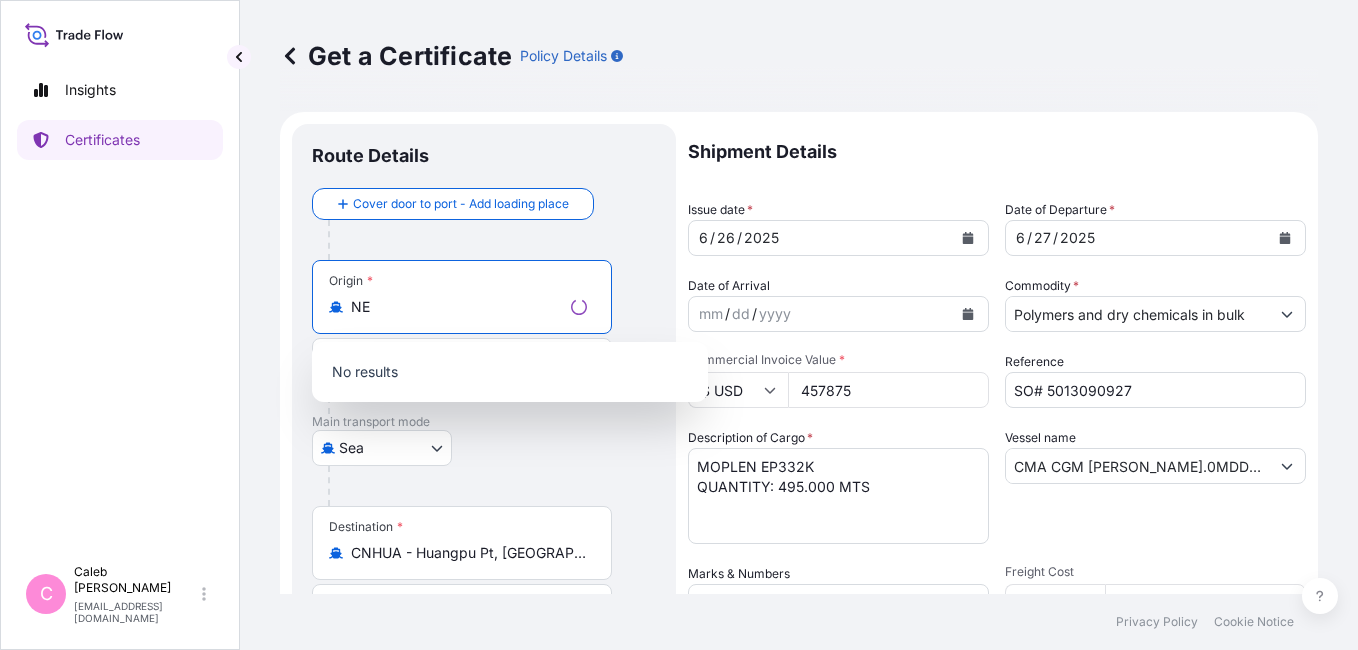 type on "N" 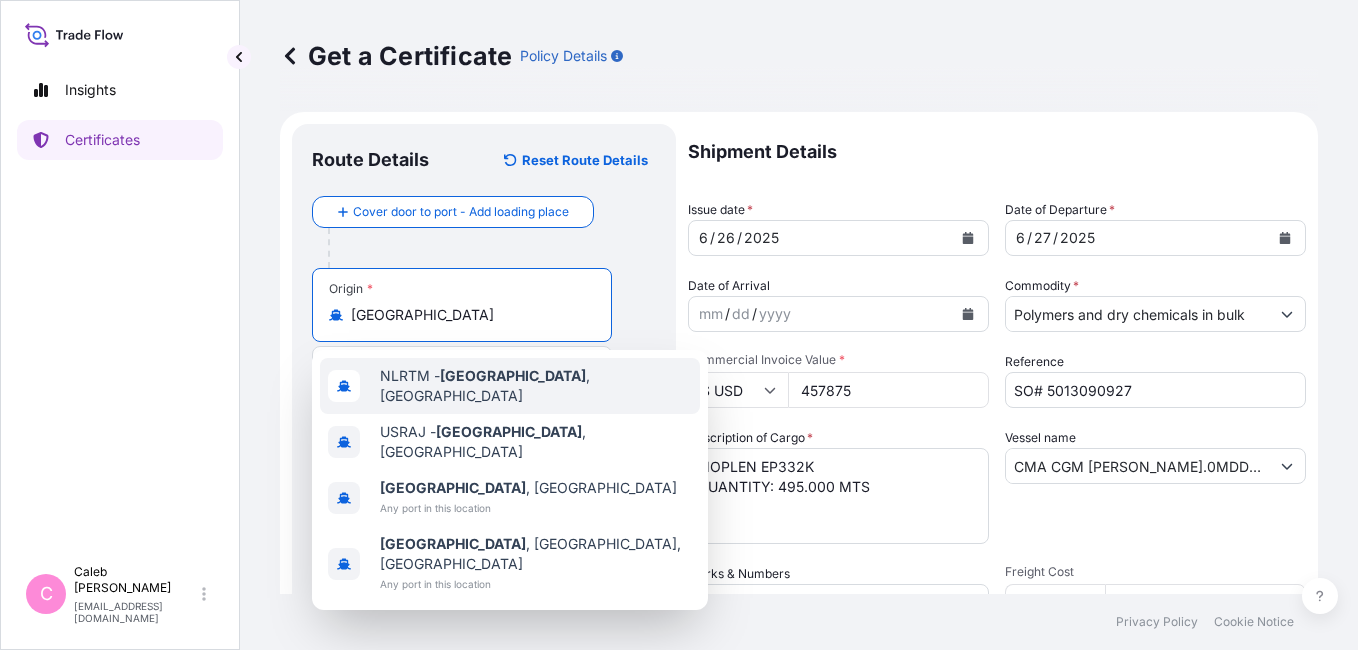 click on "NLRTM -  Rotterdam , Netherlands" at bounding box center (536, 386) 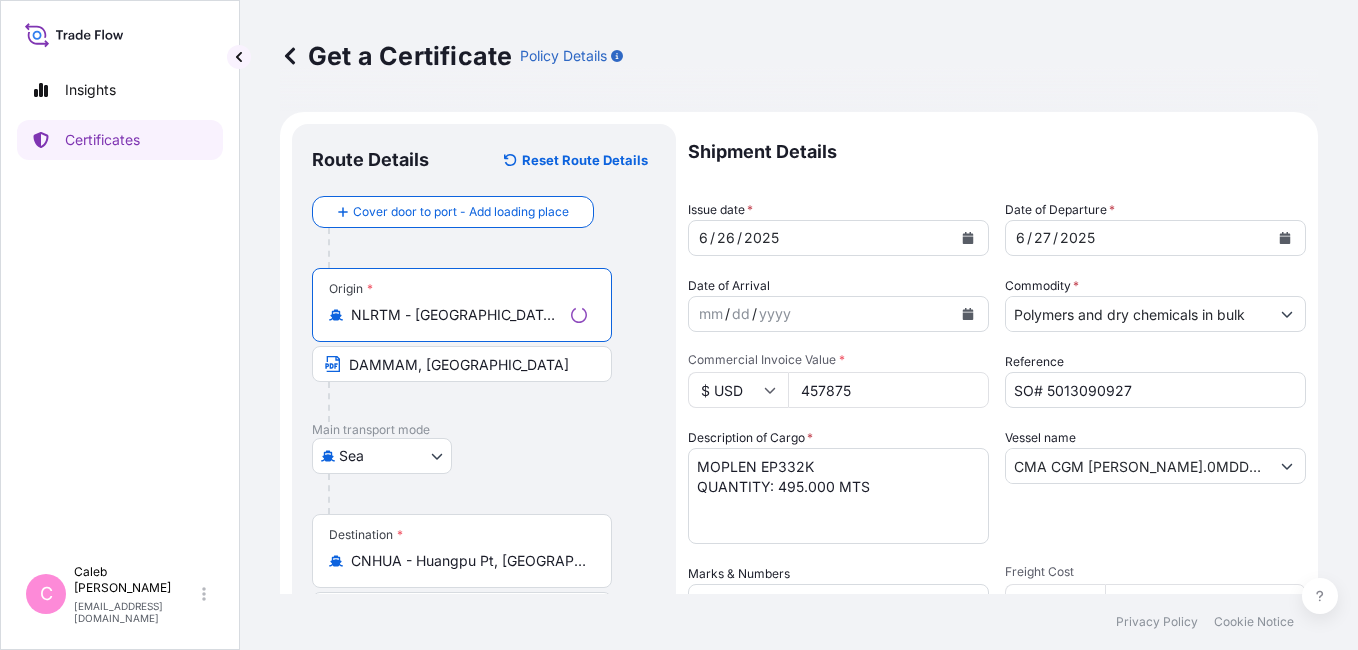 type on "NLRTM - Rotterdam, Netherlands" 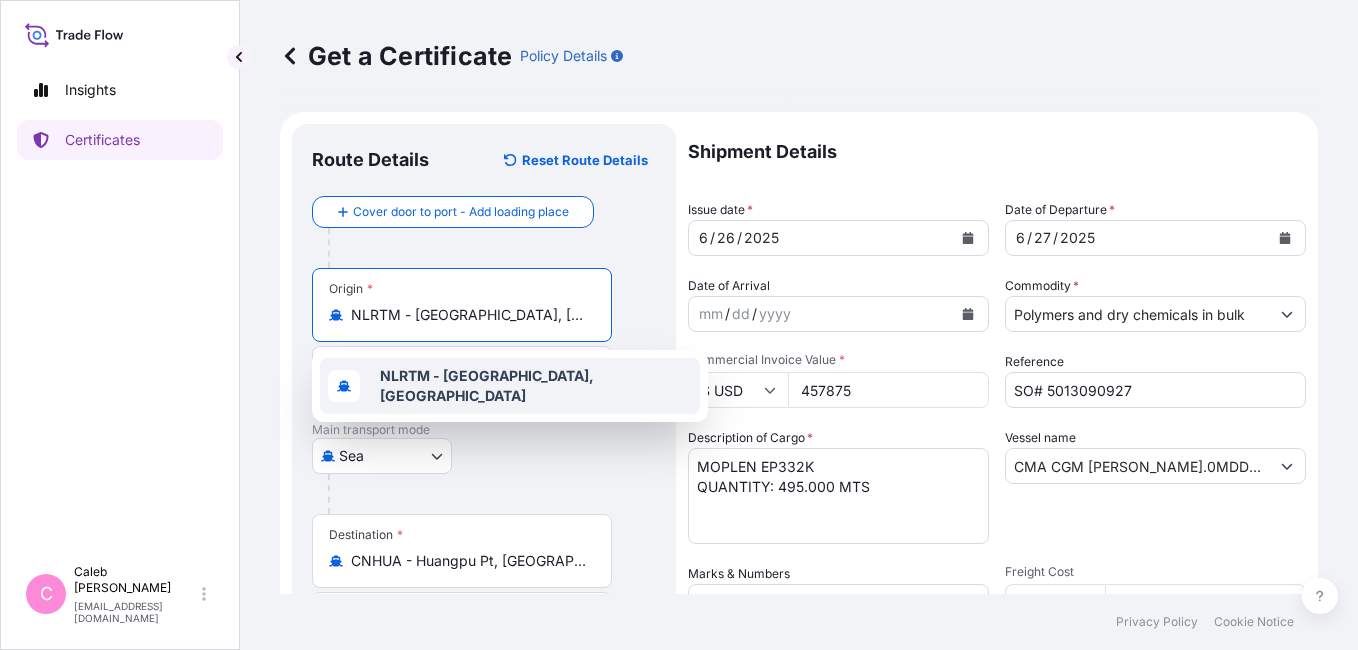 click on "NLRTM - Rotterdam, Netherlands" at bounding box center (510, 386) 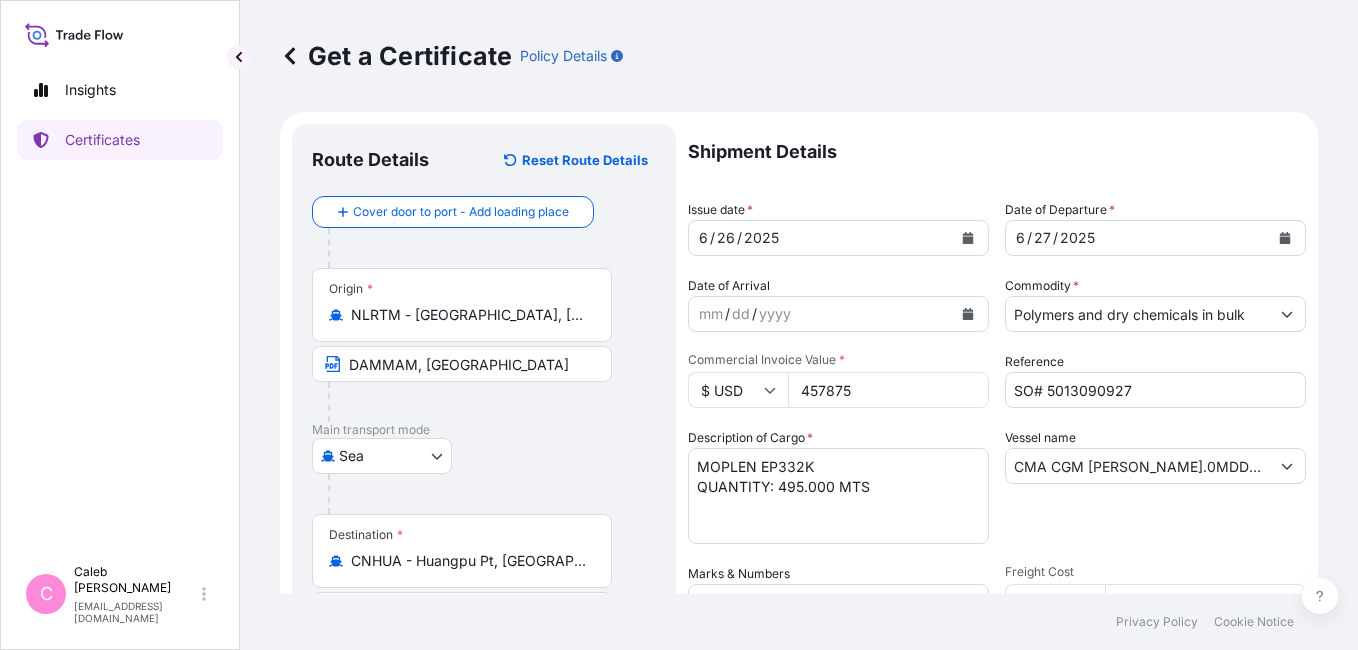 drag, startPoint x: 613, startPoint y: 458, endPoint x: 546, endPoint y: 374, distance: 107.44766 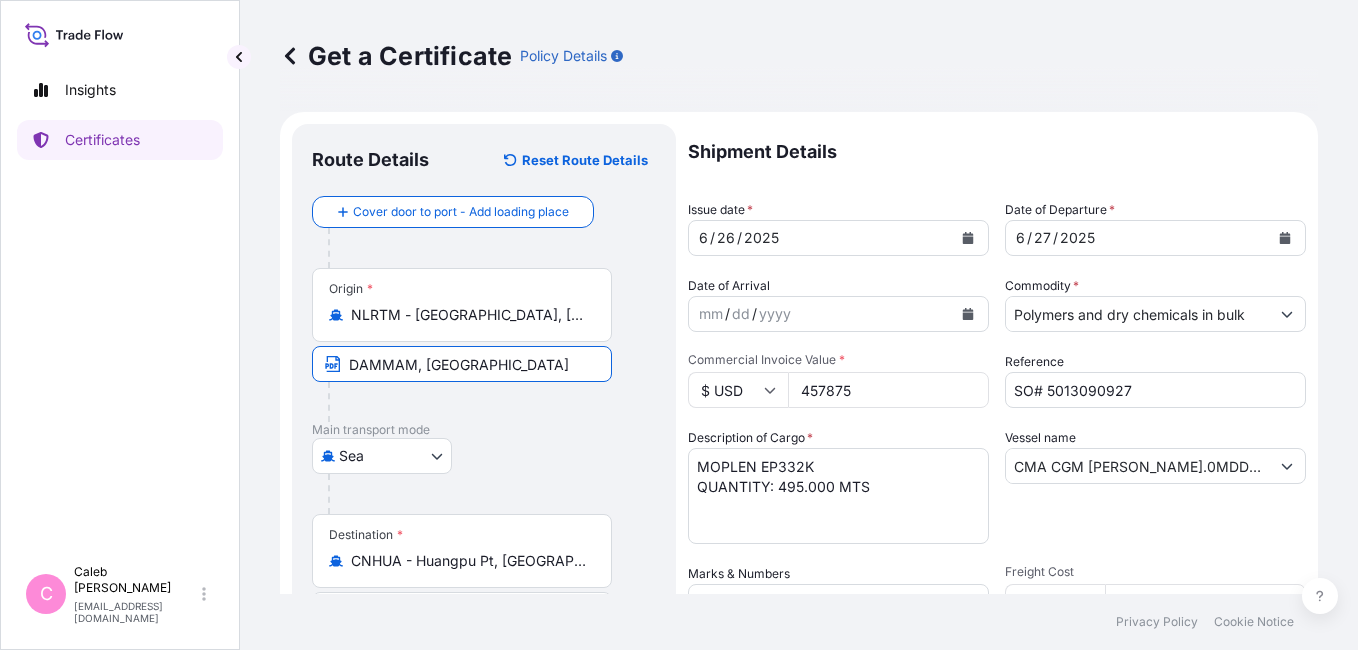 drag, startPoint x: 519, startPoint y: 359, endPoint x: 146, endPoint y: 342, distance: 373.3872 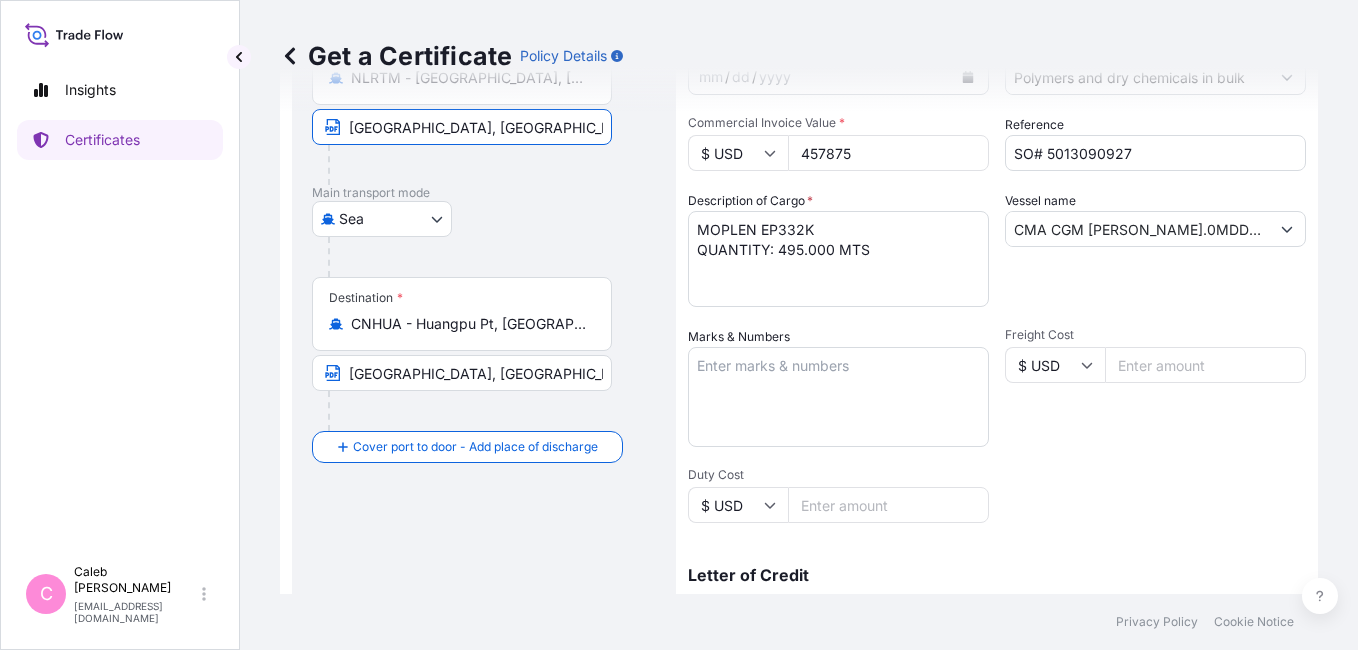 scroll, scrollTop: 258, scrollLeft: 0, axis: vertical 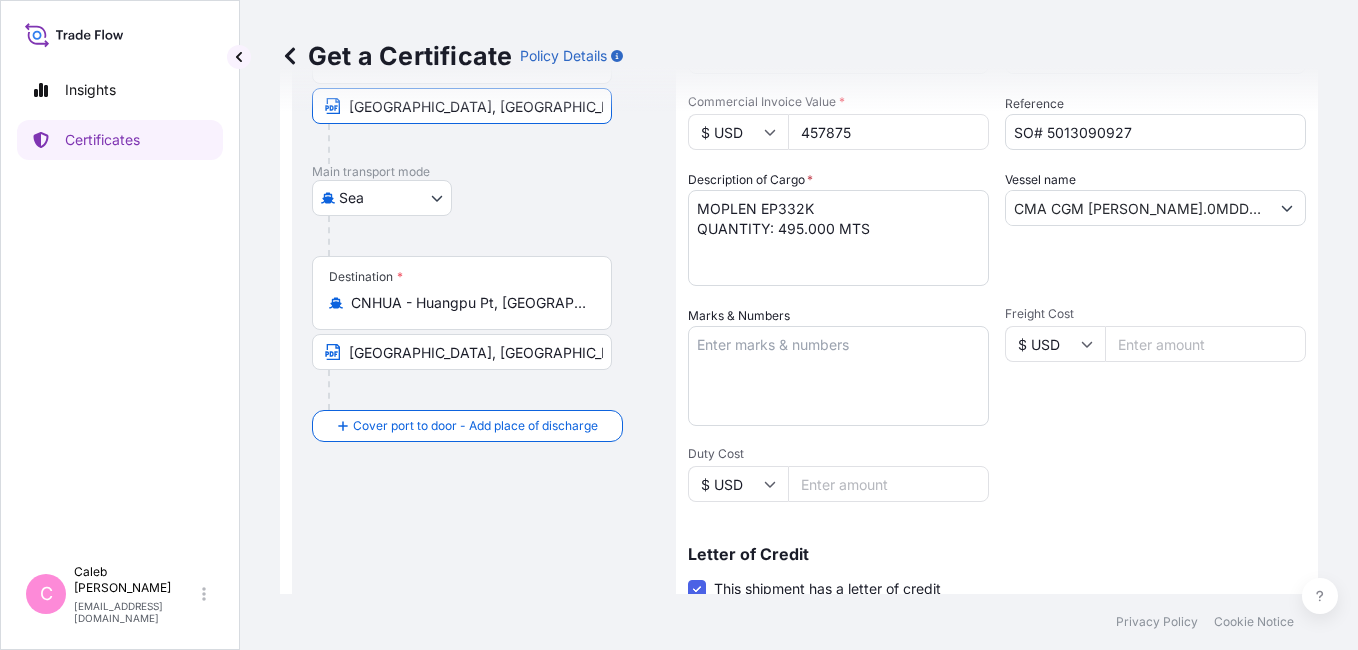 type on "ROTTERDAM, NETHERLANDS" 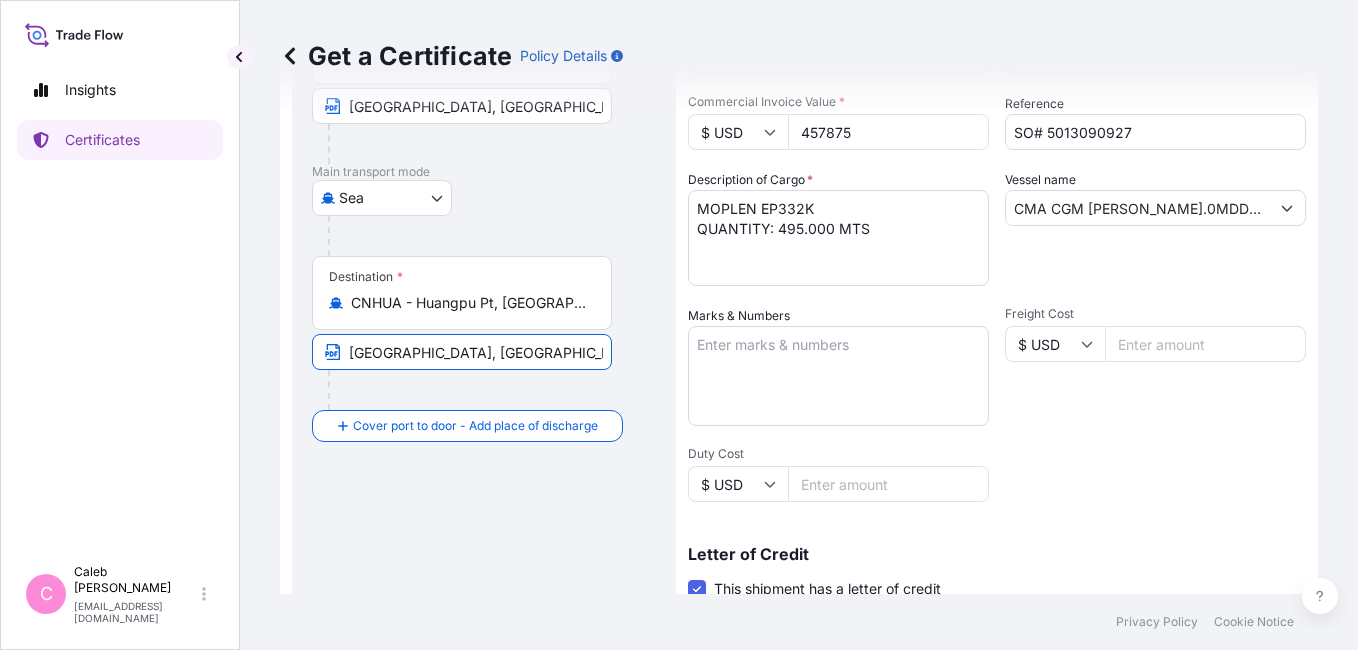 click on "HUANGPU, CHINA" at bounding box center (462, 352) 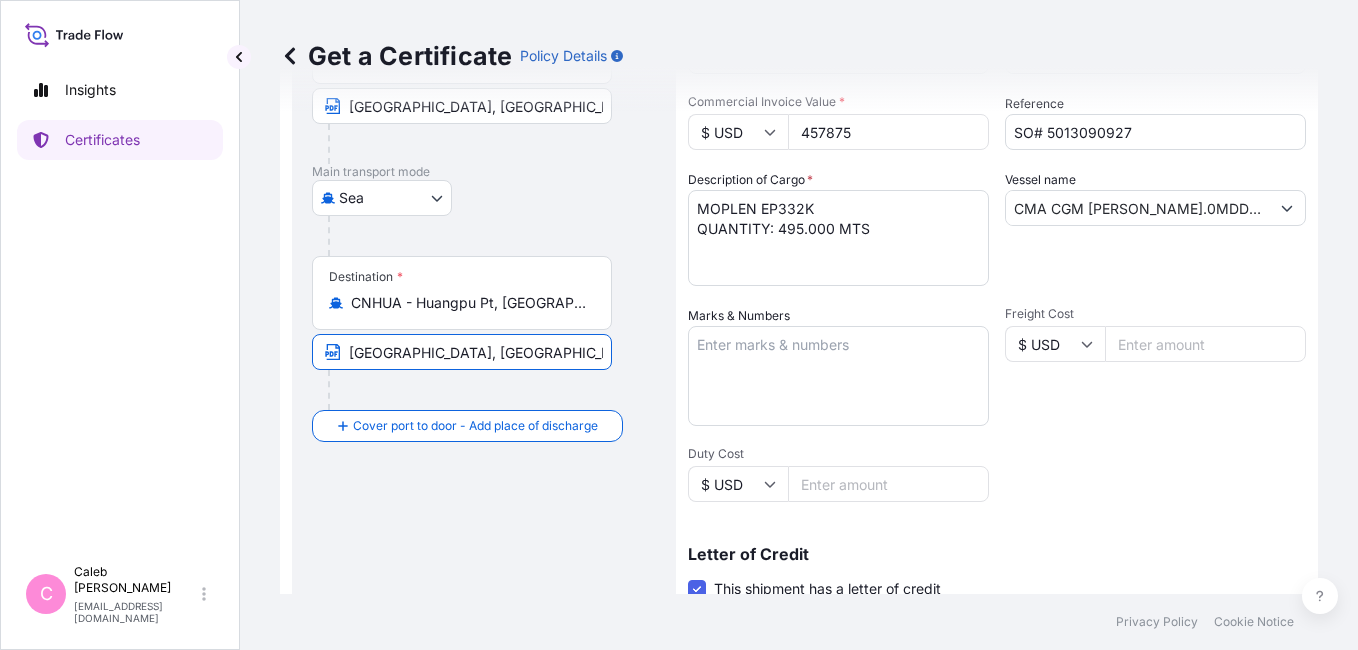 type on "HUANGPU PORT, CHINA" 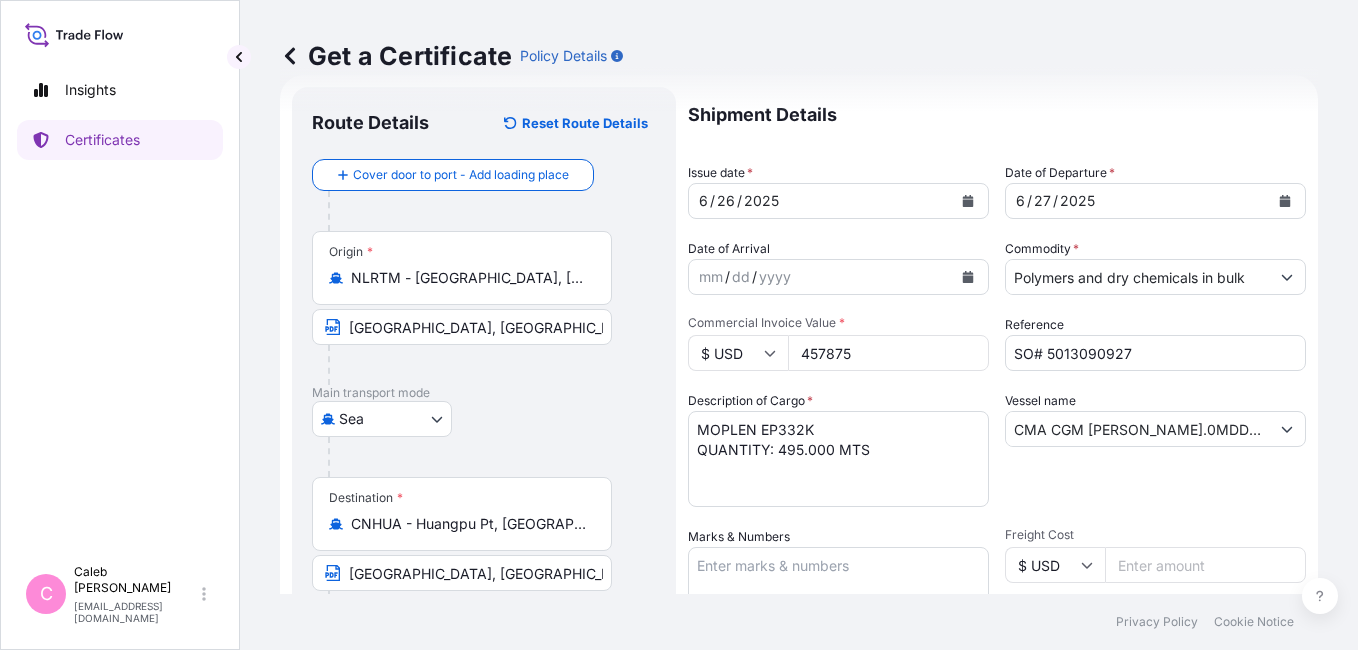 scroll, scrollTop: 0, scrollLeft: 0, axis: both 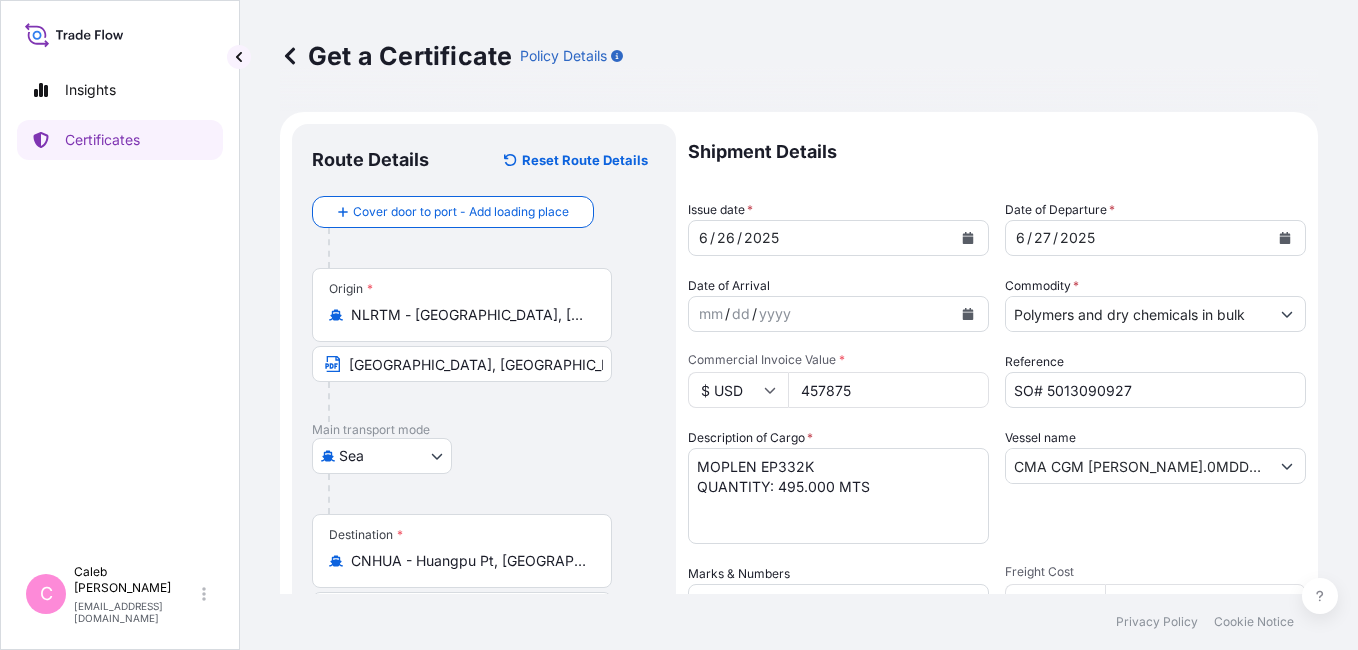 click 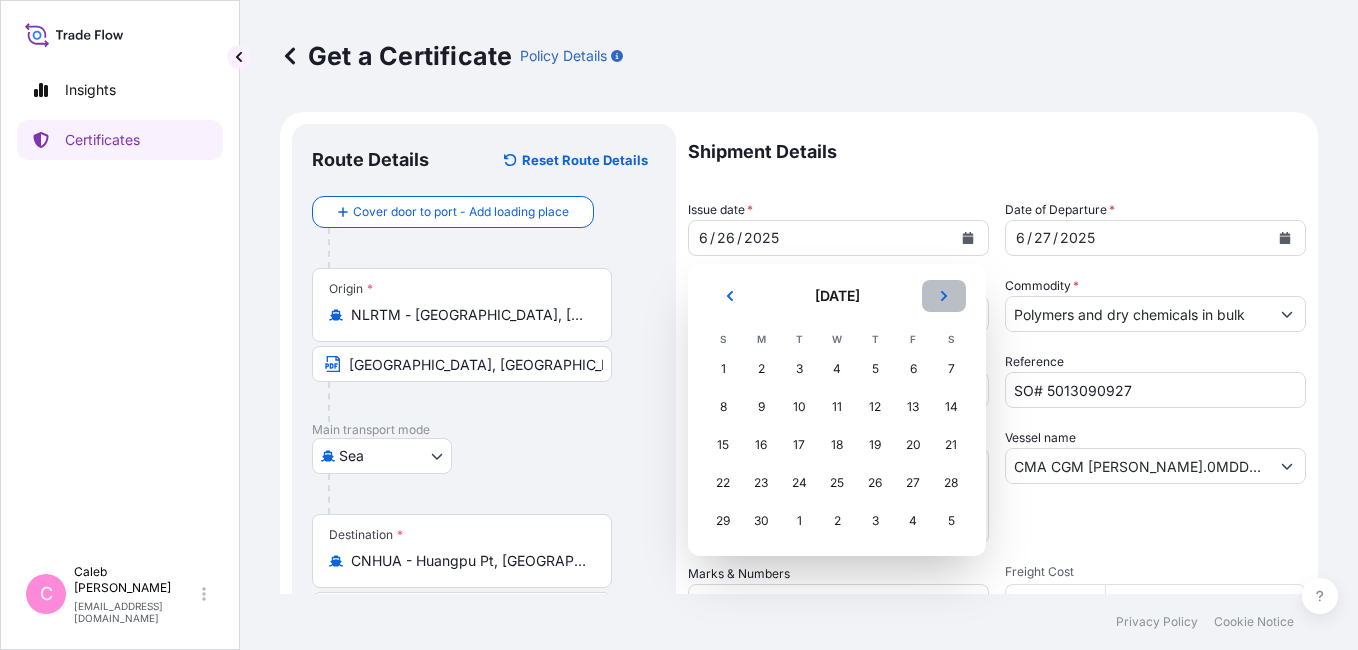 click at bounding box center [944, 296] 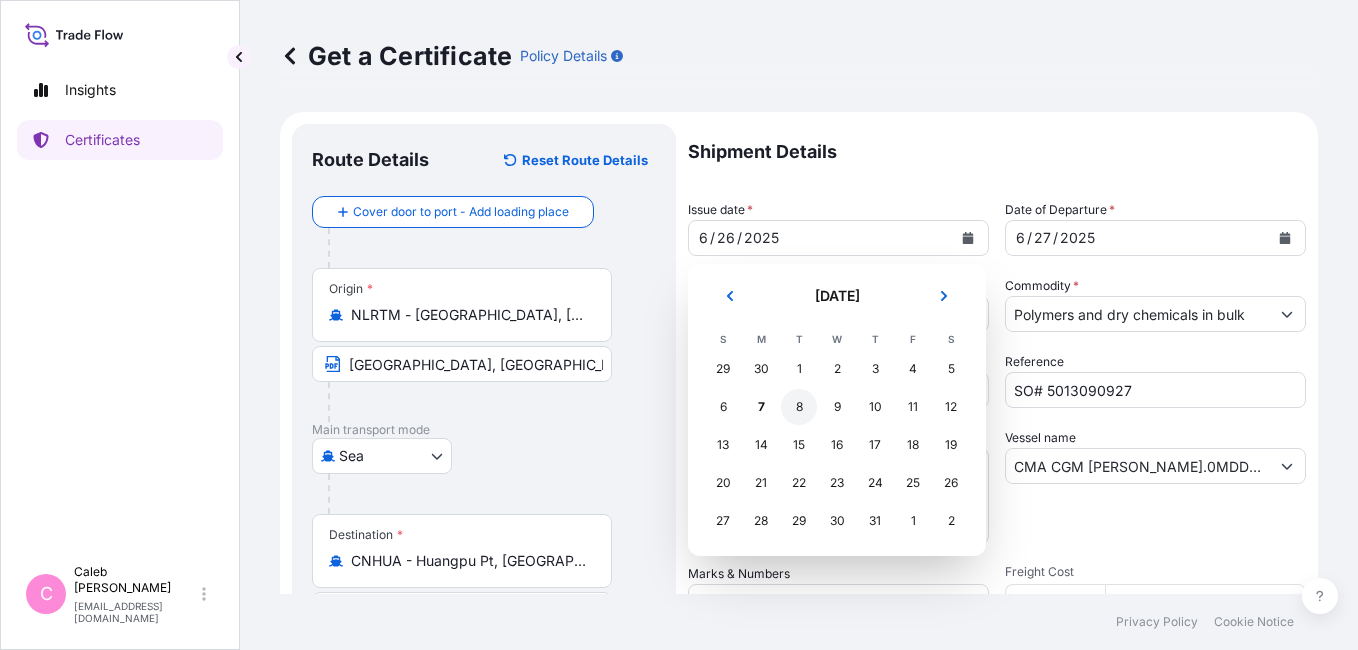 click on "8" at bounding box center [799, 407] 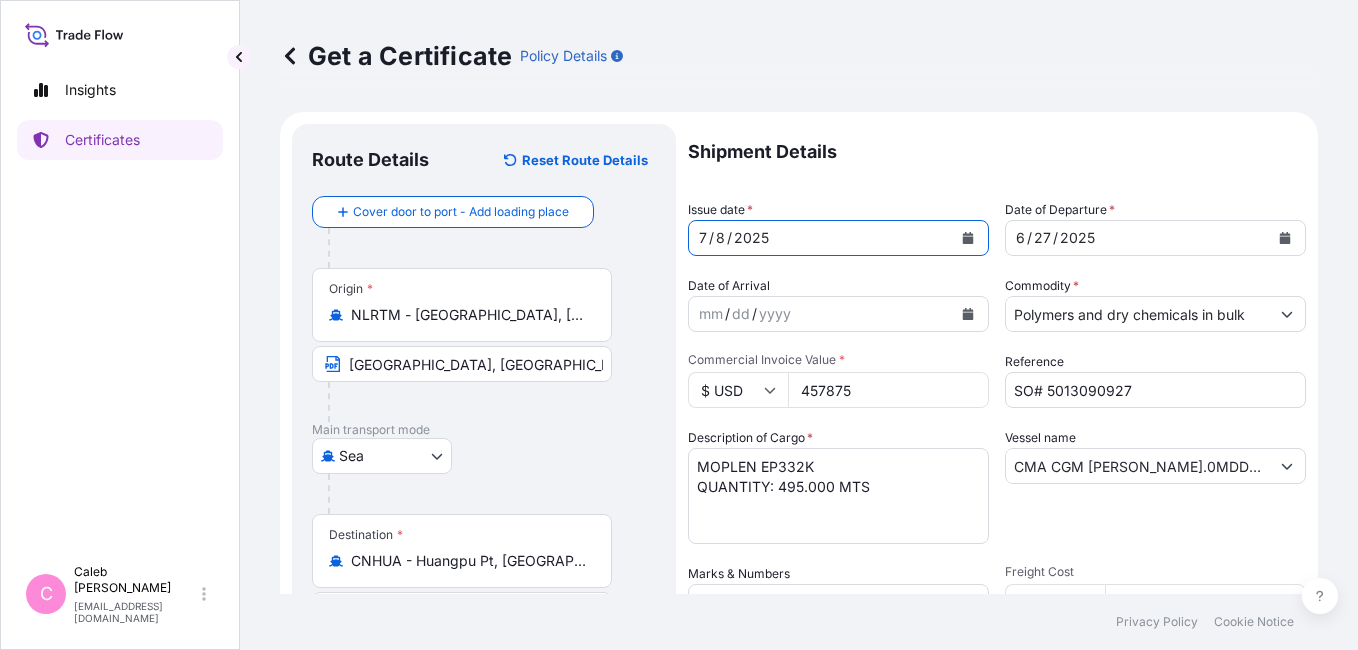 click at bounding box center [1285, 238] 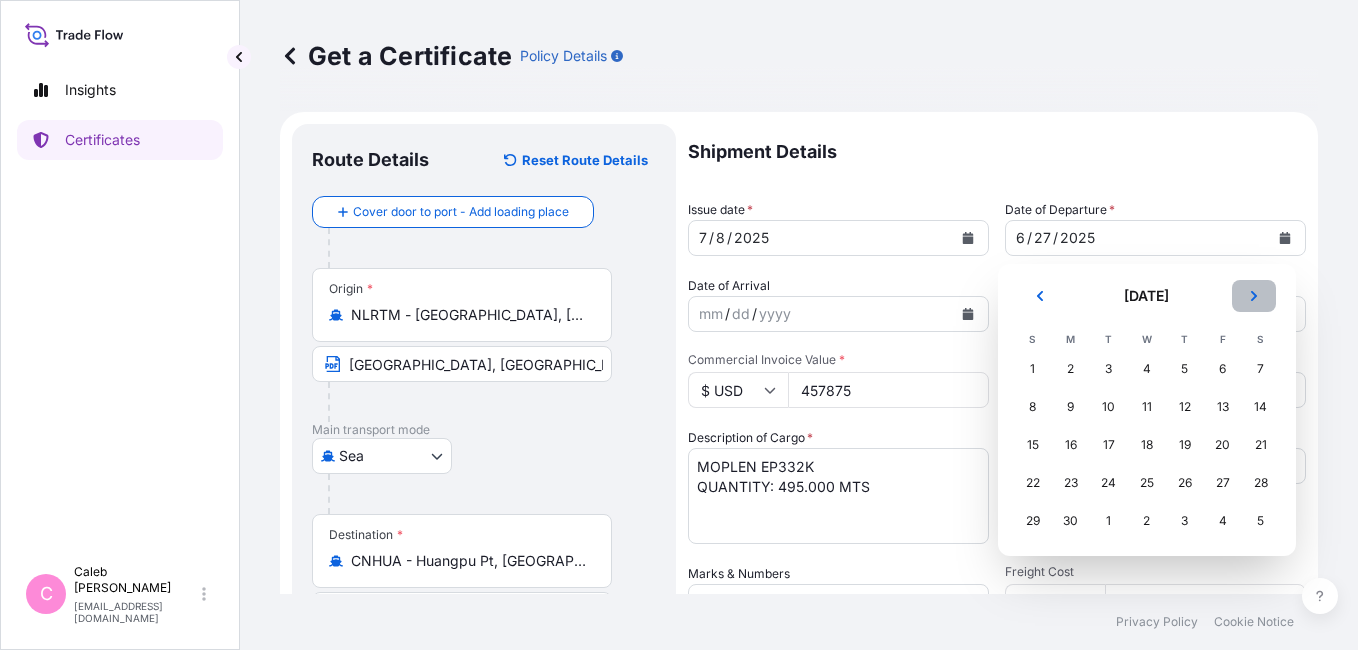 click 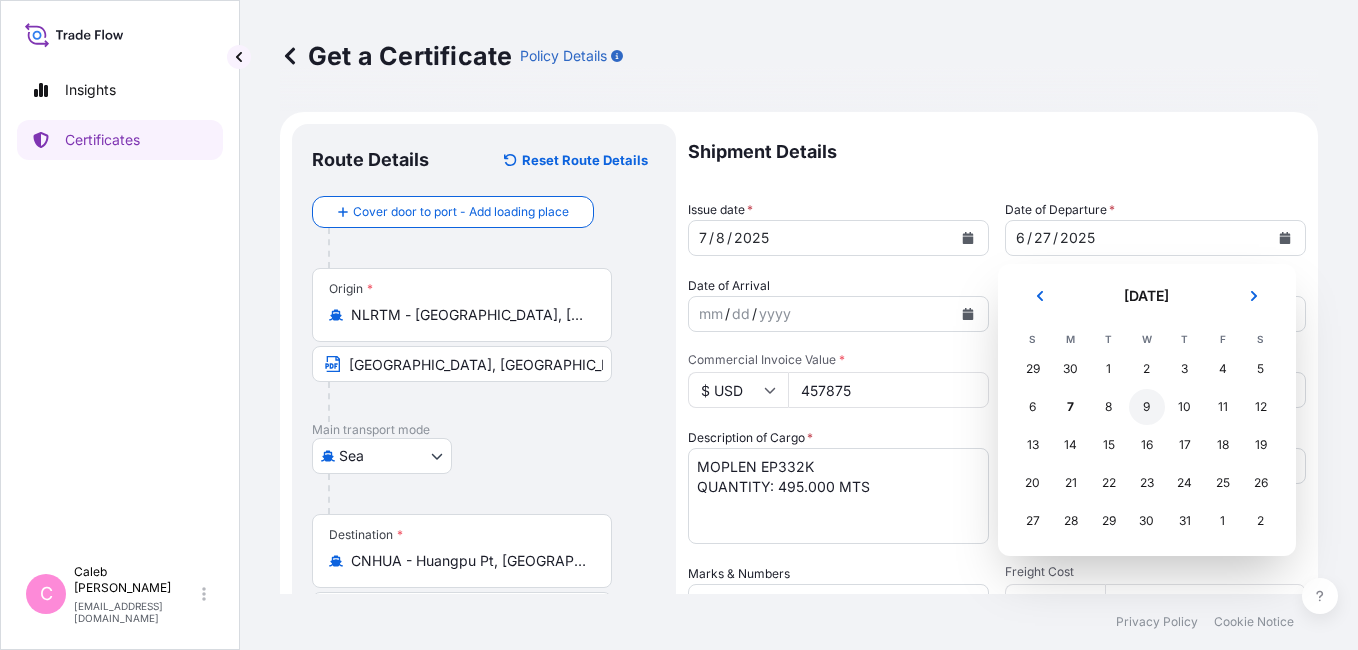 click on "9" at bounding box center [1147, 407] 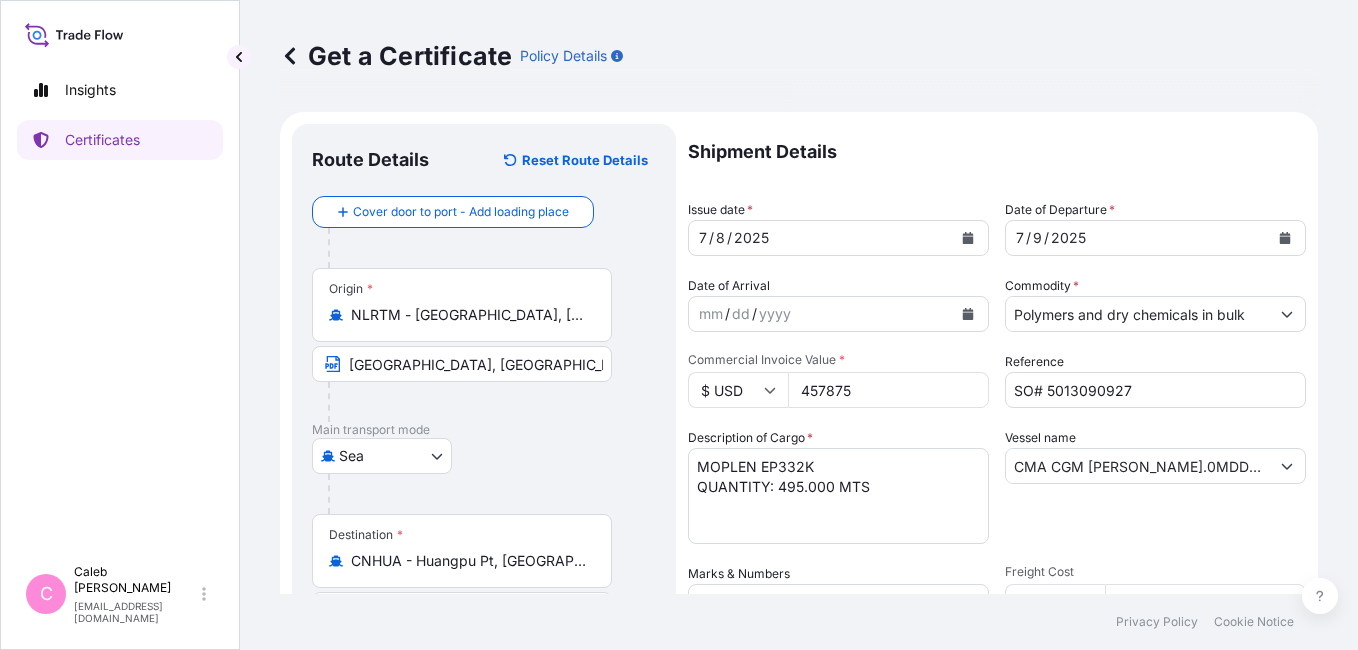 click 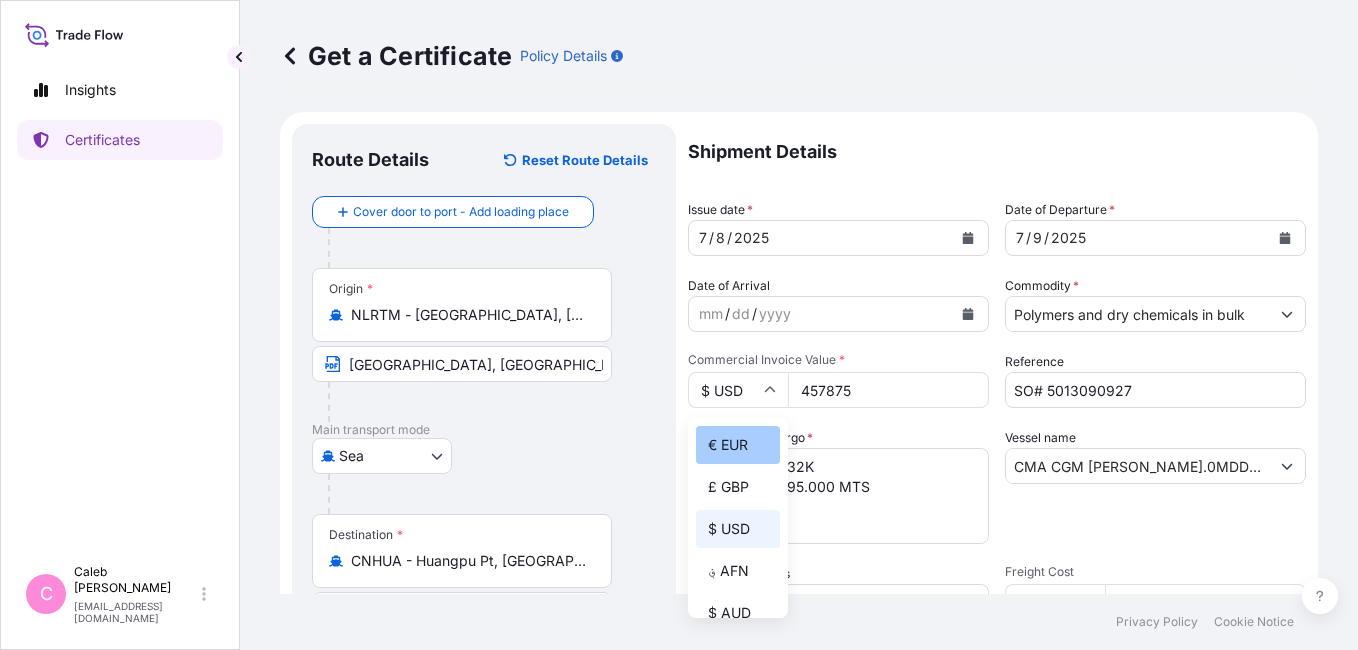 click on "€ EUR" at bounding box center [738, 445] 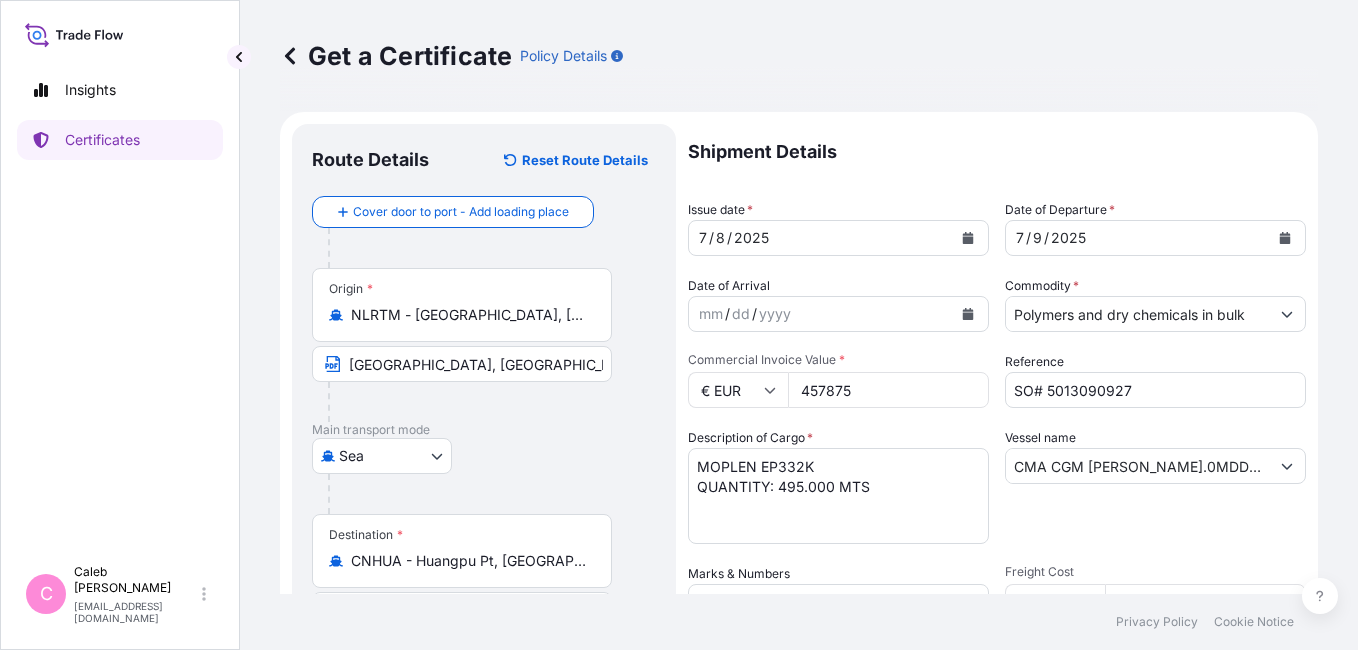 click on "457875" at bounding box center (888, 390) 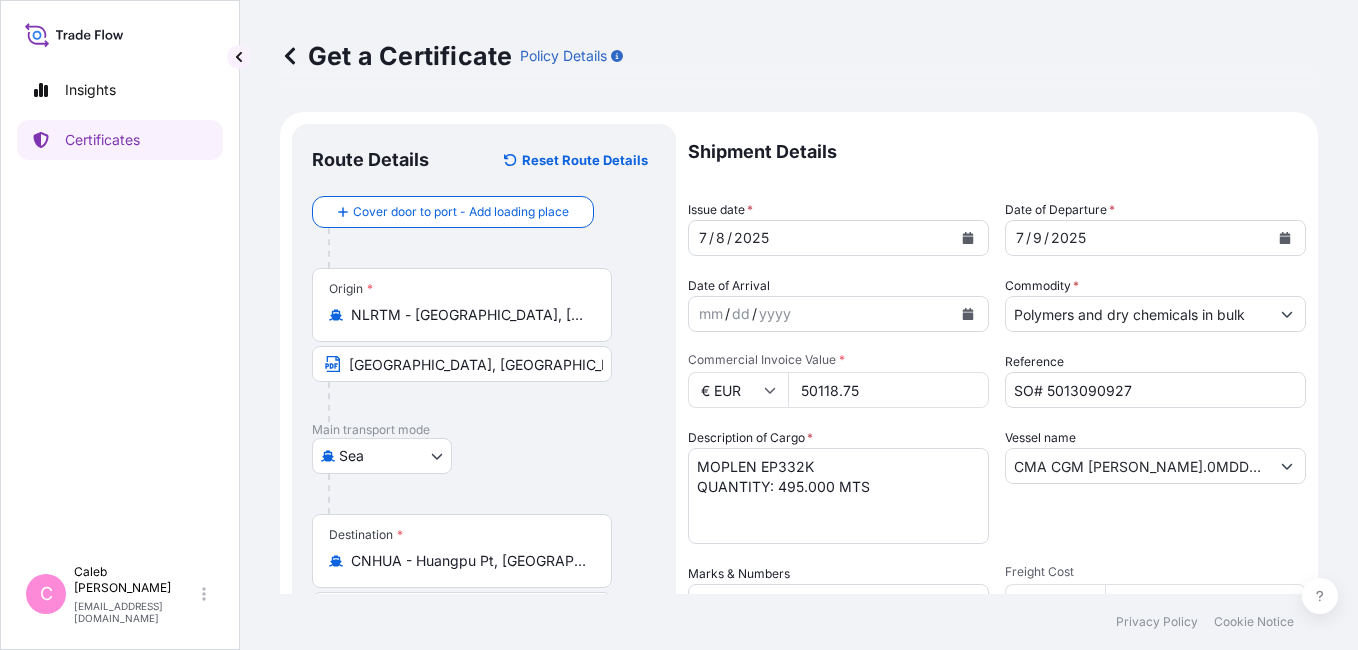 type on "50118.75" 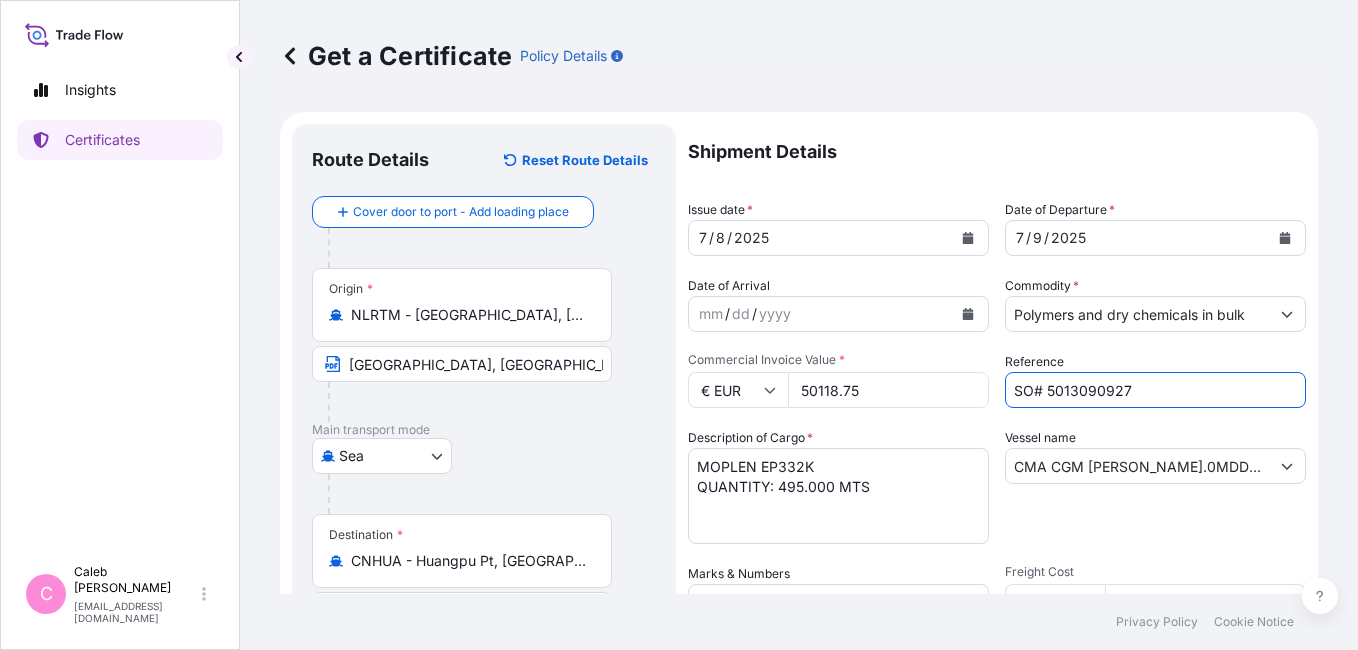 click on "SO# 5013090927" at bounding box center (1155, 390) 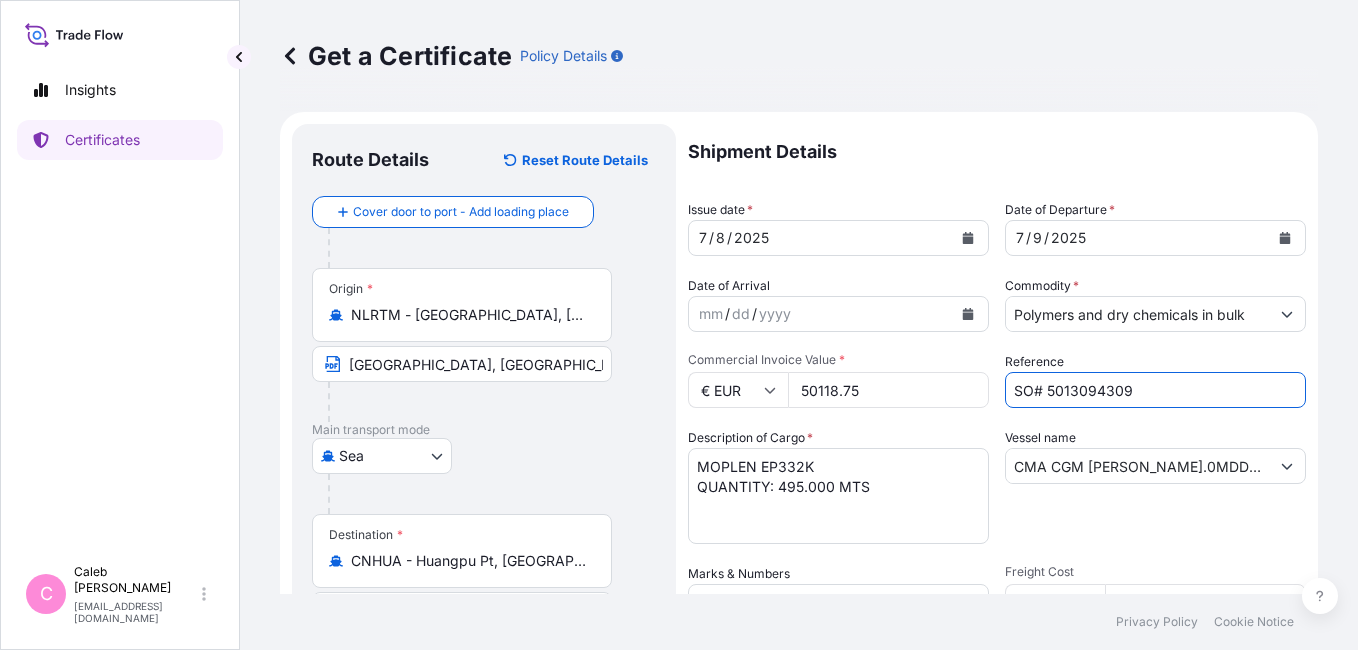 type on "SO# 5013094309" 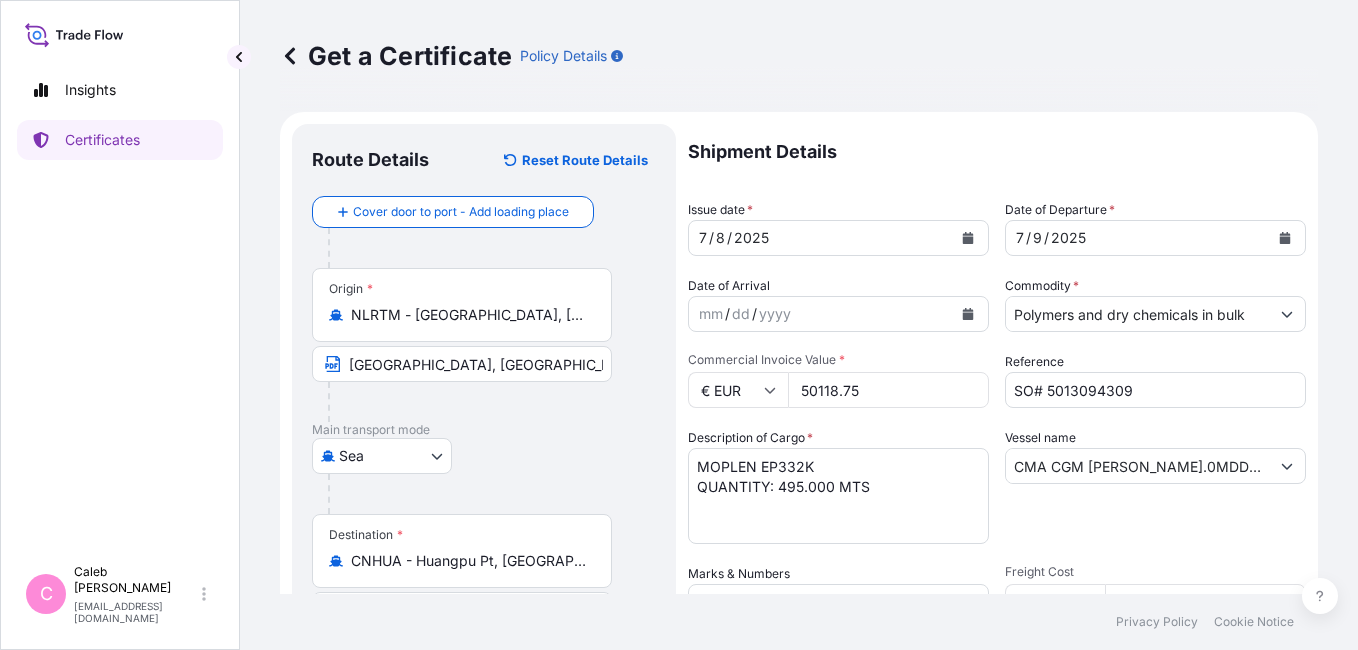 click on "Sea Air Road Sea" at bounding box center [484, 456] 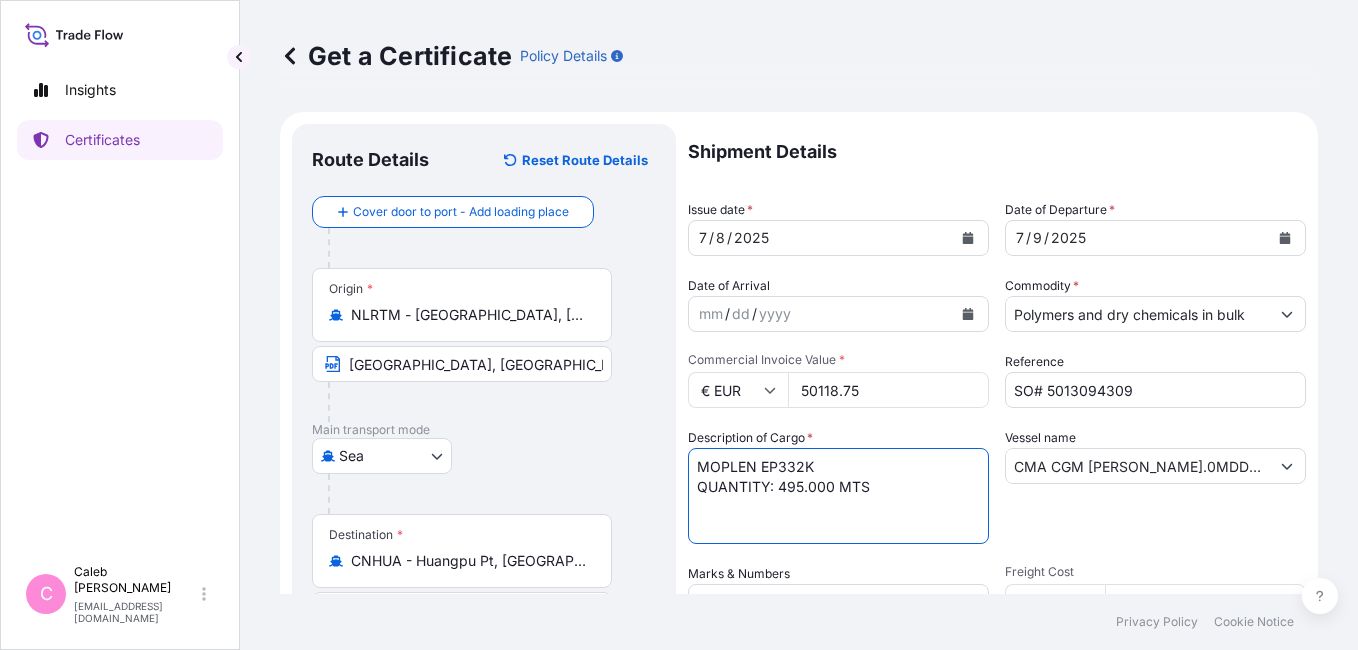 drag, startPoint x: 876, startPoint y: 492, endPoint x: 520, endPoint y: 436, distance: 360.3776 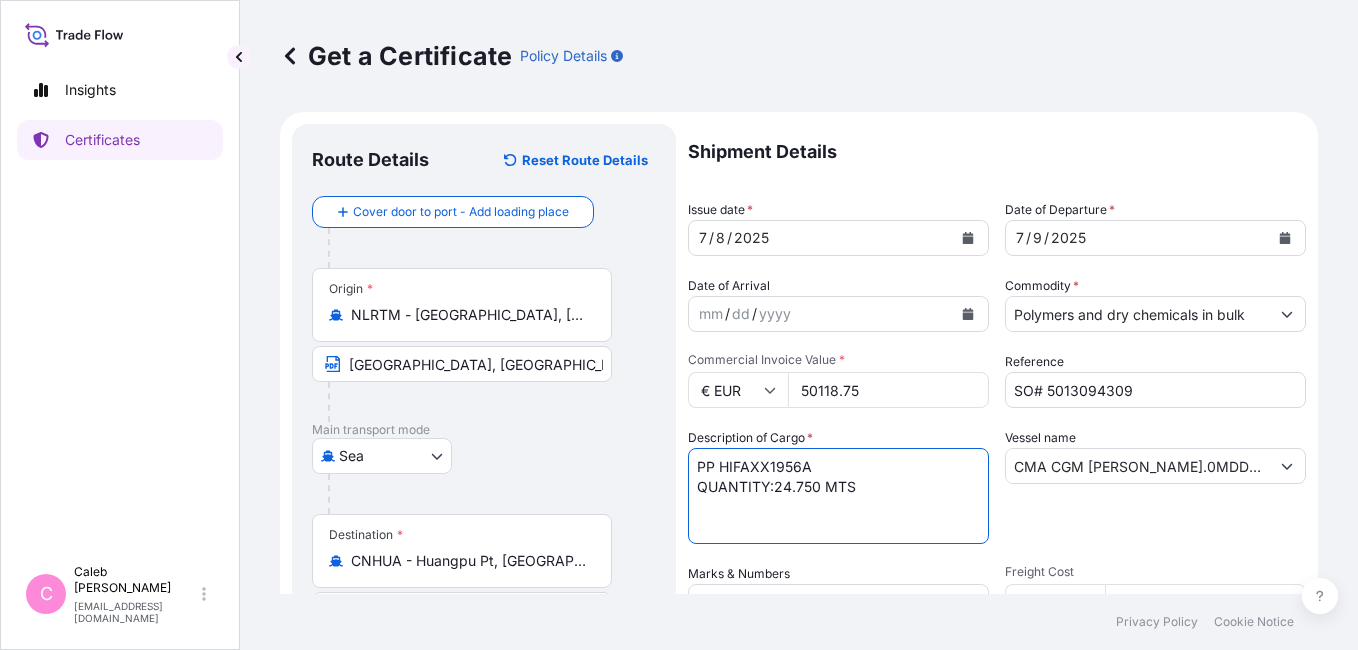 type on "PP HIFAXX1956A
QUANTITY:24.750 MTS" 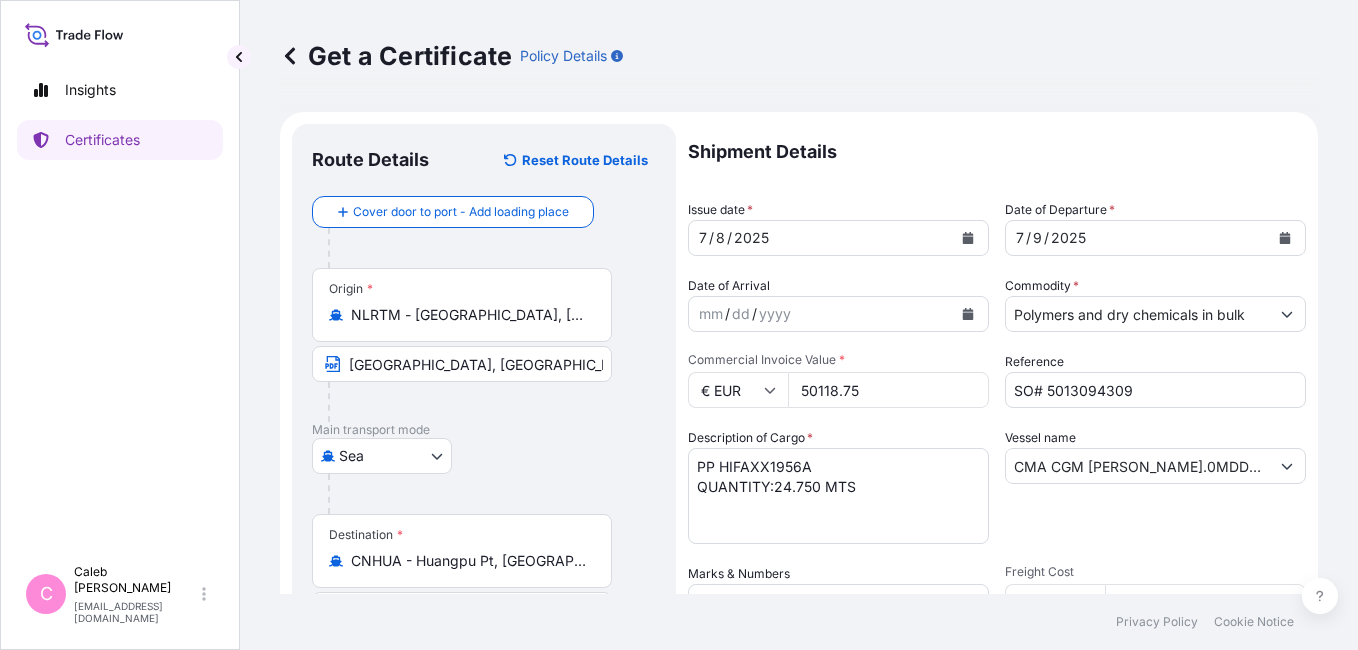 drag, startPoint x: 584, startPoint y: 506, endPoint x: 675, endPoint y: 492, distance: 92.070625 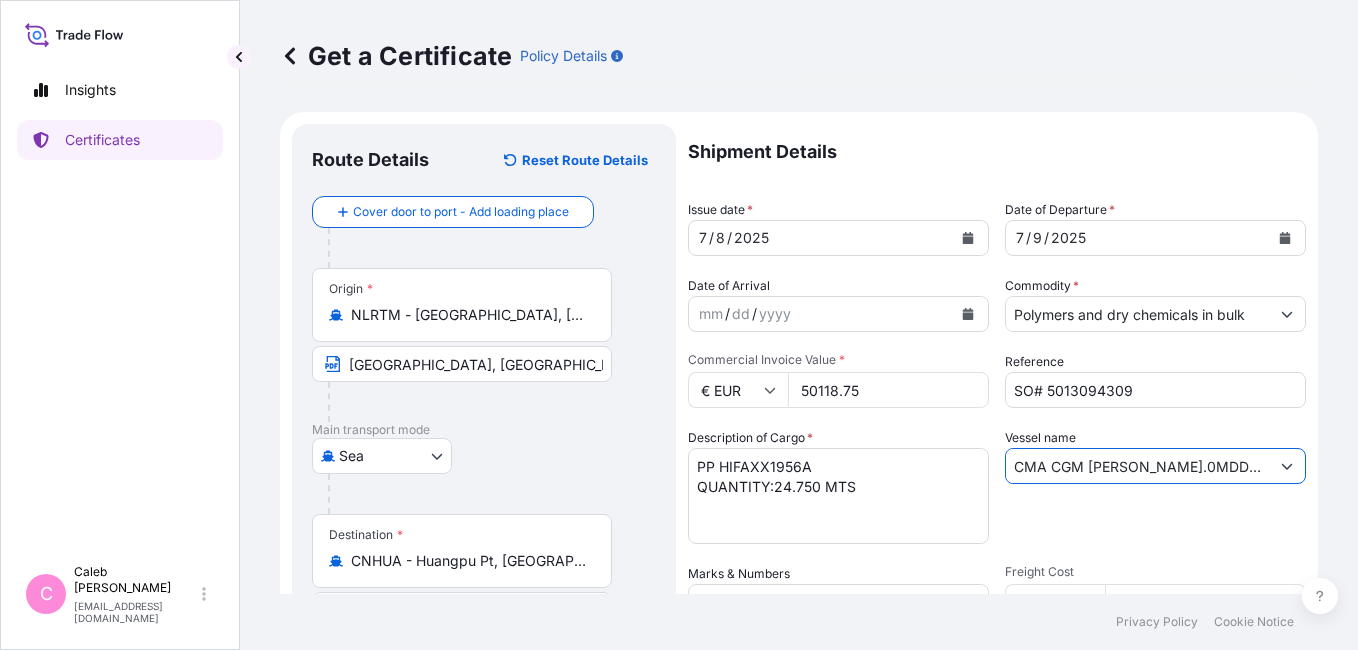 drag, startPoint x: 1180, startPoint y: 467, endPoint x: 797, endPoint y: 467, distance: 383 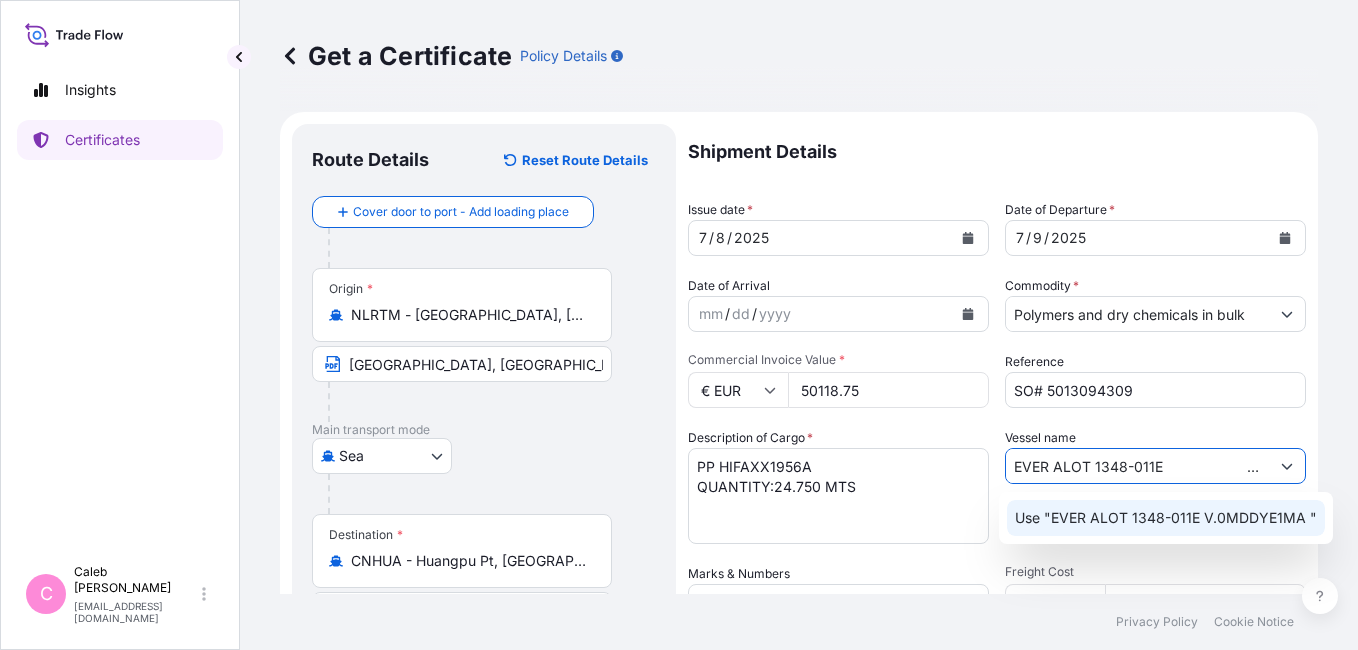 click at bounding box center [492, 494] 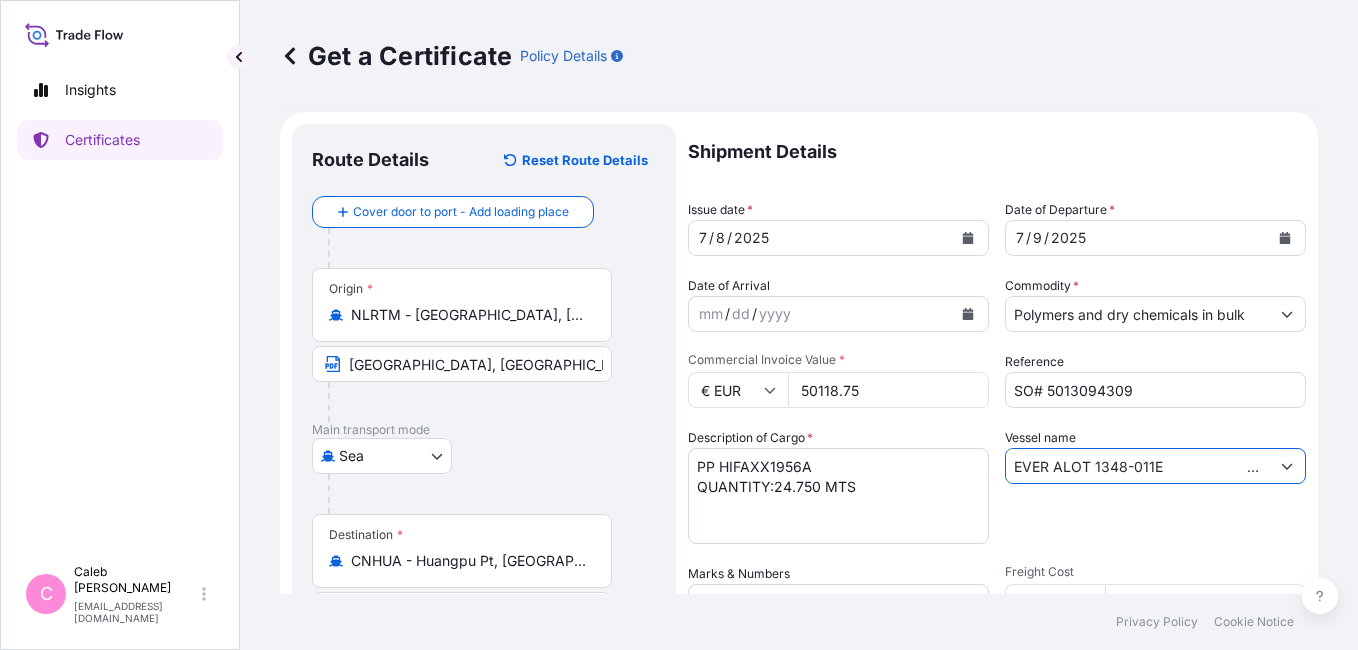 scroll, scrollTop: 0, scrollLeft: 195, axis: horizontal 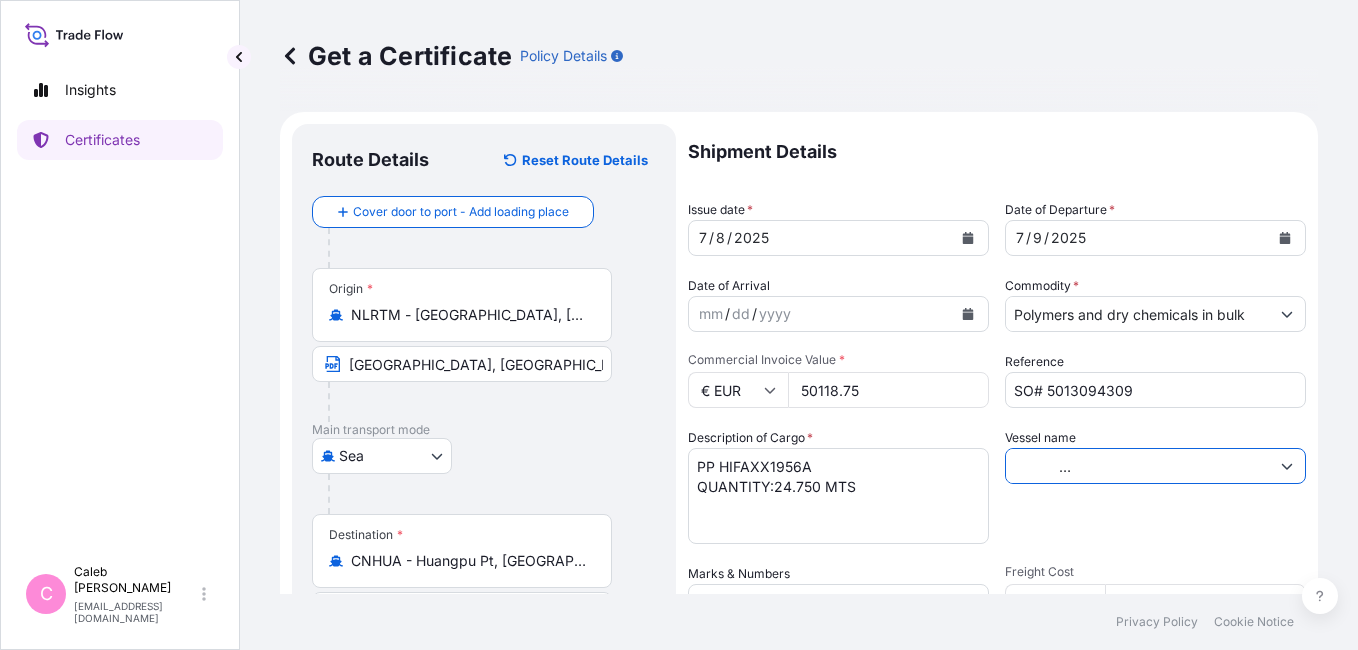 drag, startPoint x: 1188, startPoint y: 471, endPoint x: 1361, endPoint y: 471, distance: 173 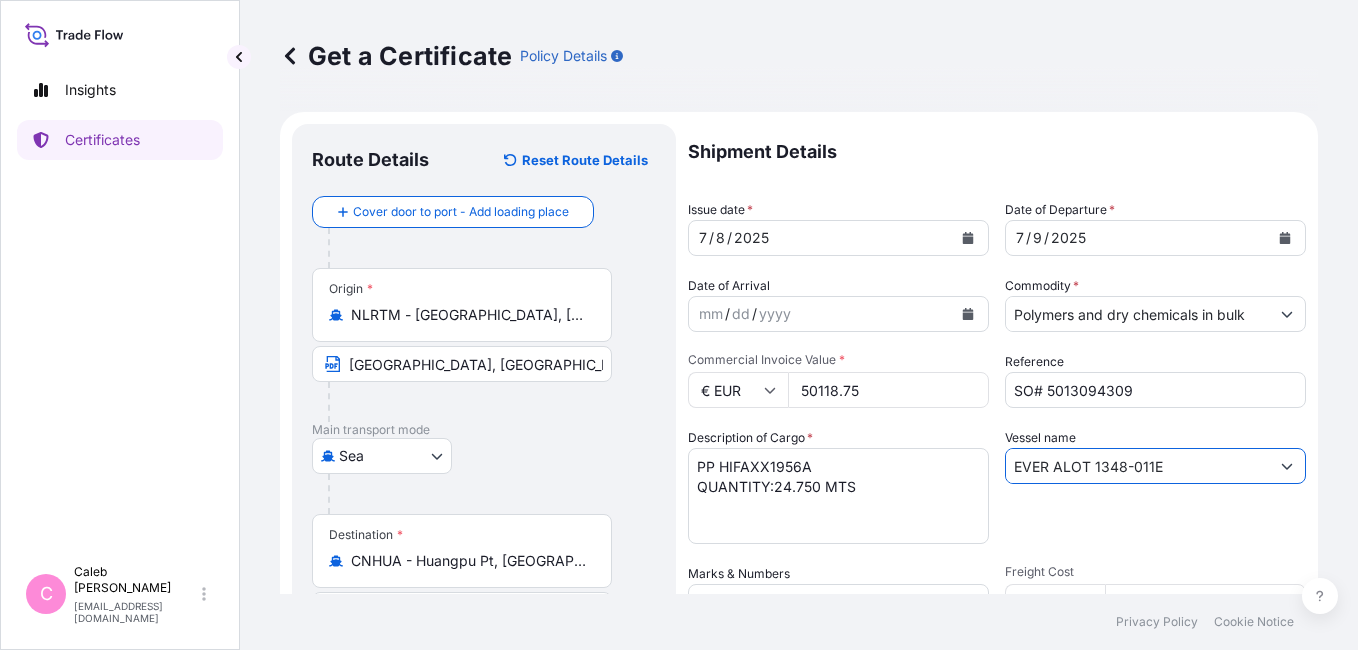 scroll, scrollTop: 0, scrollLeft: 0, axis: both 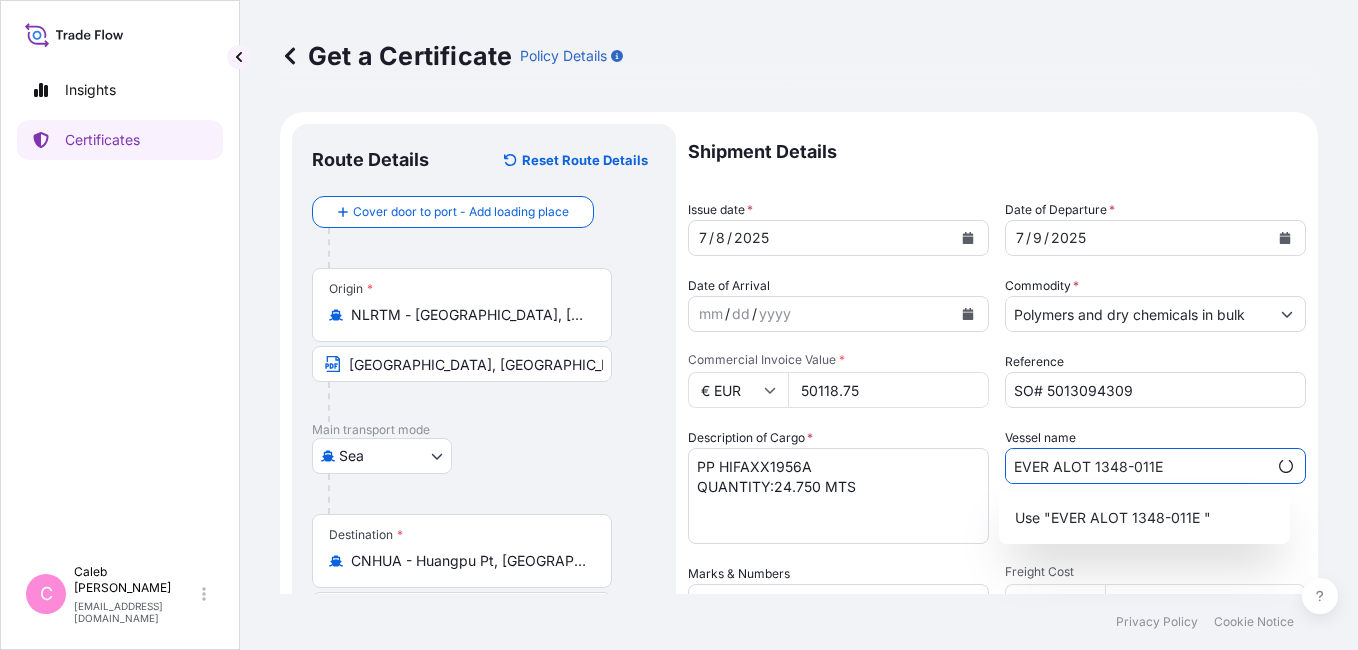 drag, startPoint x: 1160, startPoint y: 460, endPoint x: 1357, endPoint y: 460, distance: 197 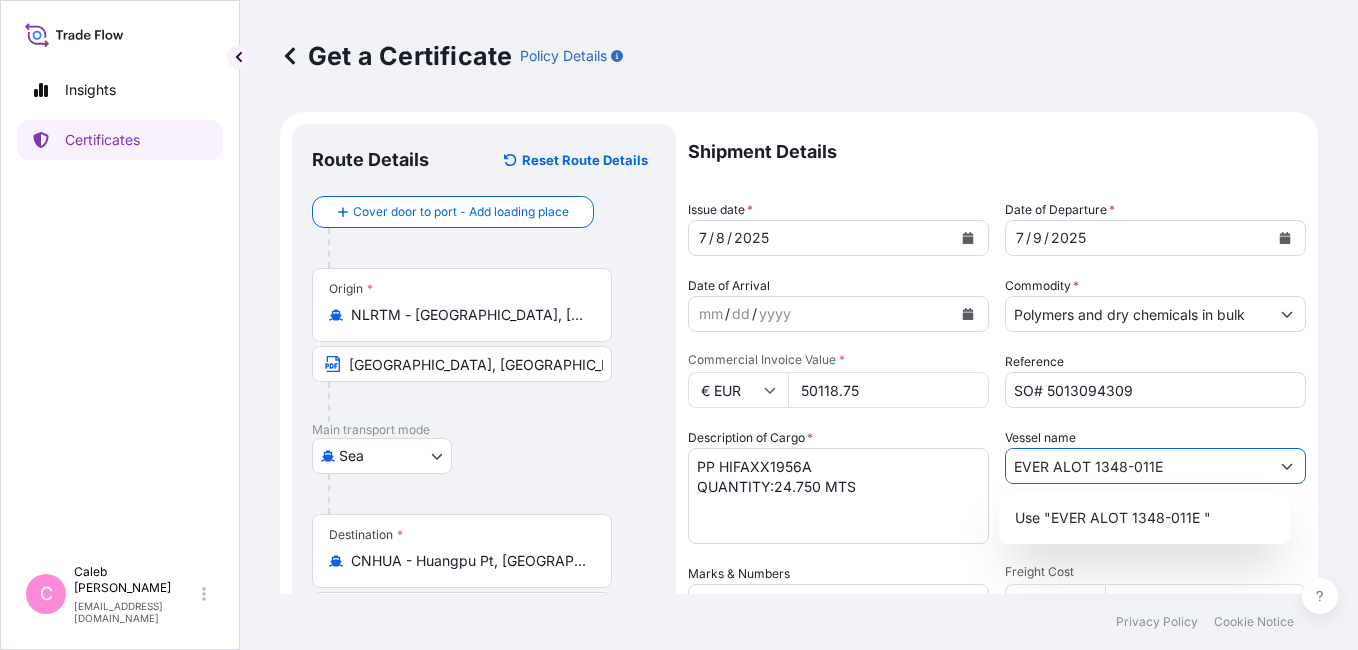 type on "EVER ALOT 1348-011E" 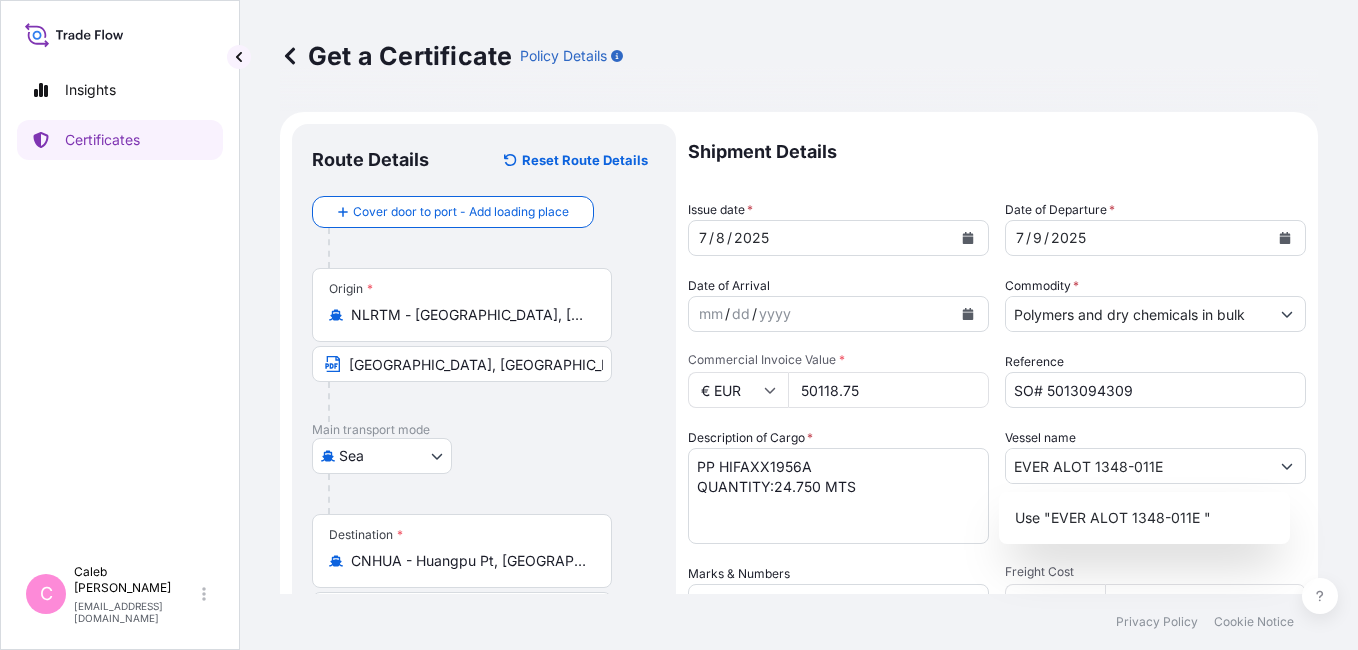 click on "Sea Air Road Sea" at bounding box center [484, 456] 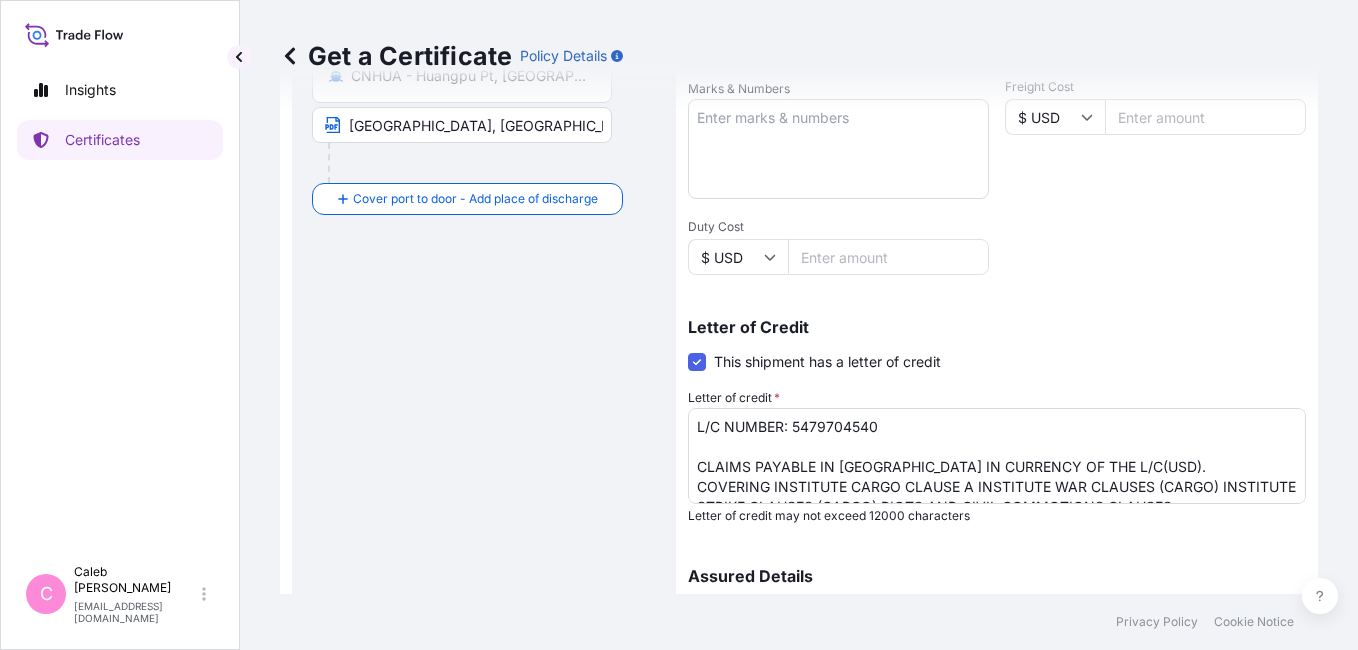 scroll, scrollTop: 528, scrollLeft: 0, axis: vertical 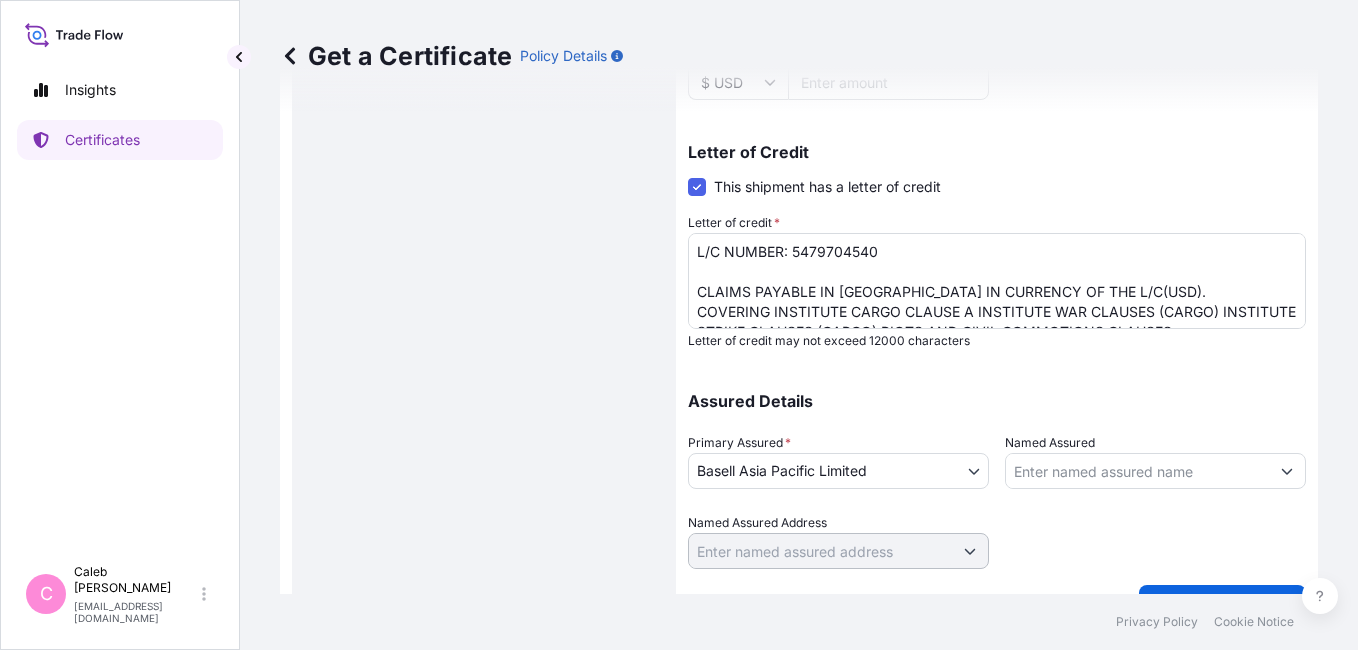 drag, startPoint x: 545, startPoint y: 342, endPoint x: 687, endPoint y: 317, distance: 144.18391 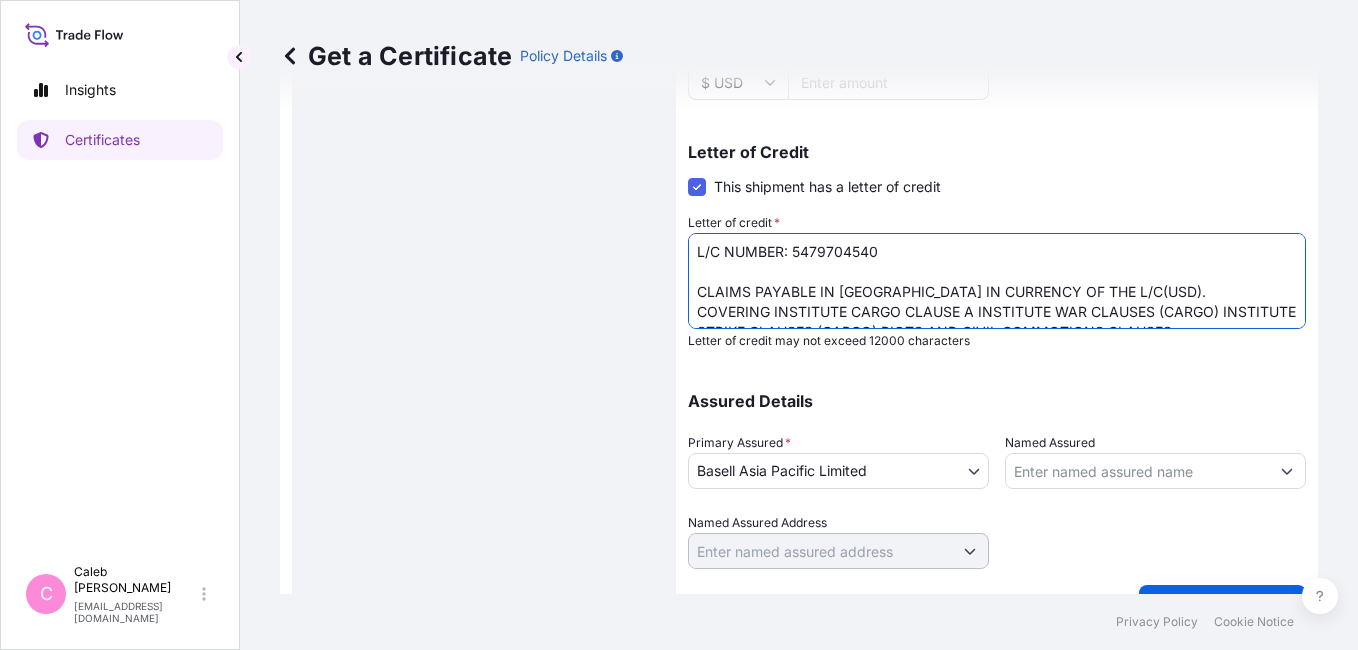 click on "L/C NUMBER: 5479704540
CLAIMS PAYABLE IN CHINA IN CURRENCY OF THE L/C(USD).
COVERING INSTITUTE CARGO CLAUSE A INSTITUTE WAR CLAUSES (CARGO) INSTITUTE STRIKE CLAUSES (CARGO) RIOTS AND CIVIL COMMOTIONS CLAUSES.
NUMBER OF ORIGINAL FOLDS ISSUED: 02 (01 ORIGINAL + 01 DUPLICATE)" at bounding box center (997, 281) 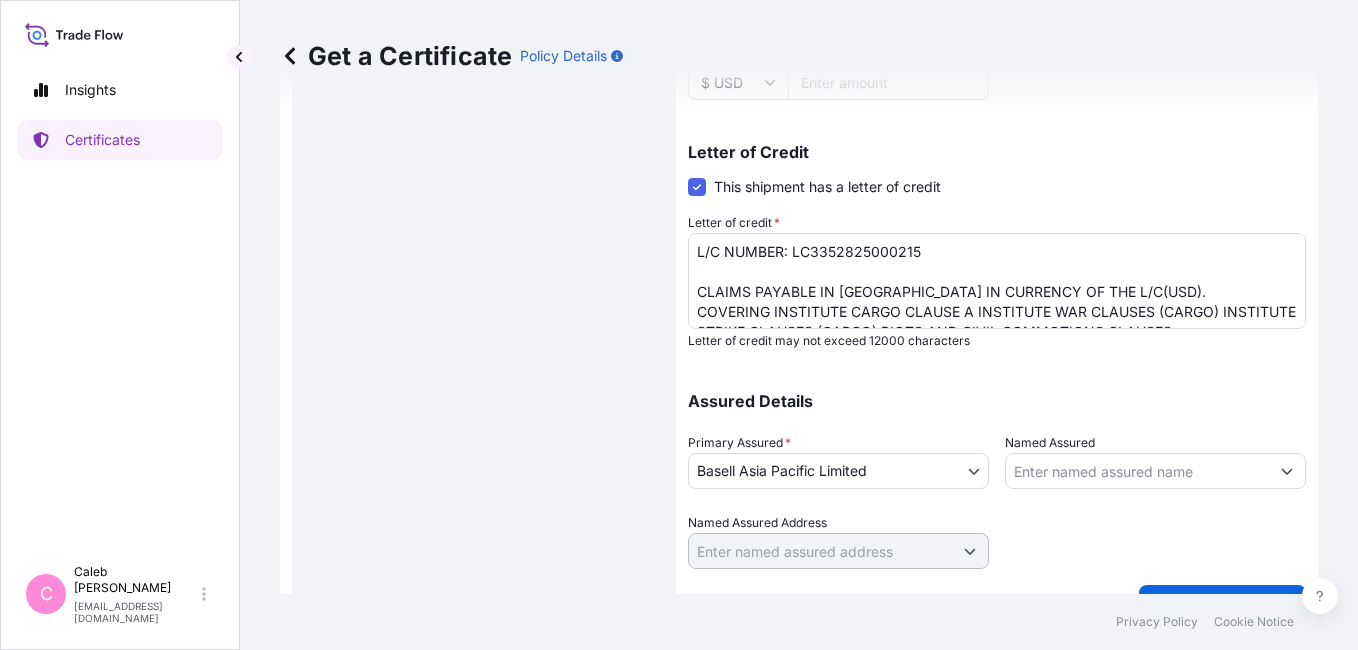 click on "Route Details Reset Route Details   Cover door to port - Add loading place Place of loading Road / Inland Road / Inland Origin * NLRTM - Rotterdam, Netherlands ROTTERDAM, NETHERLANDS Main transport mode Sea Air Road Sea Destination * CNHUA - Huangpu Pt, China HUANGPU PORT, CHINA Cover port to door - Add place of discharge Road / Inland Road / Inland Place of Discharge" at bounding box center [484, 44] 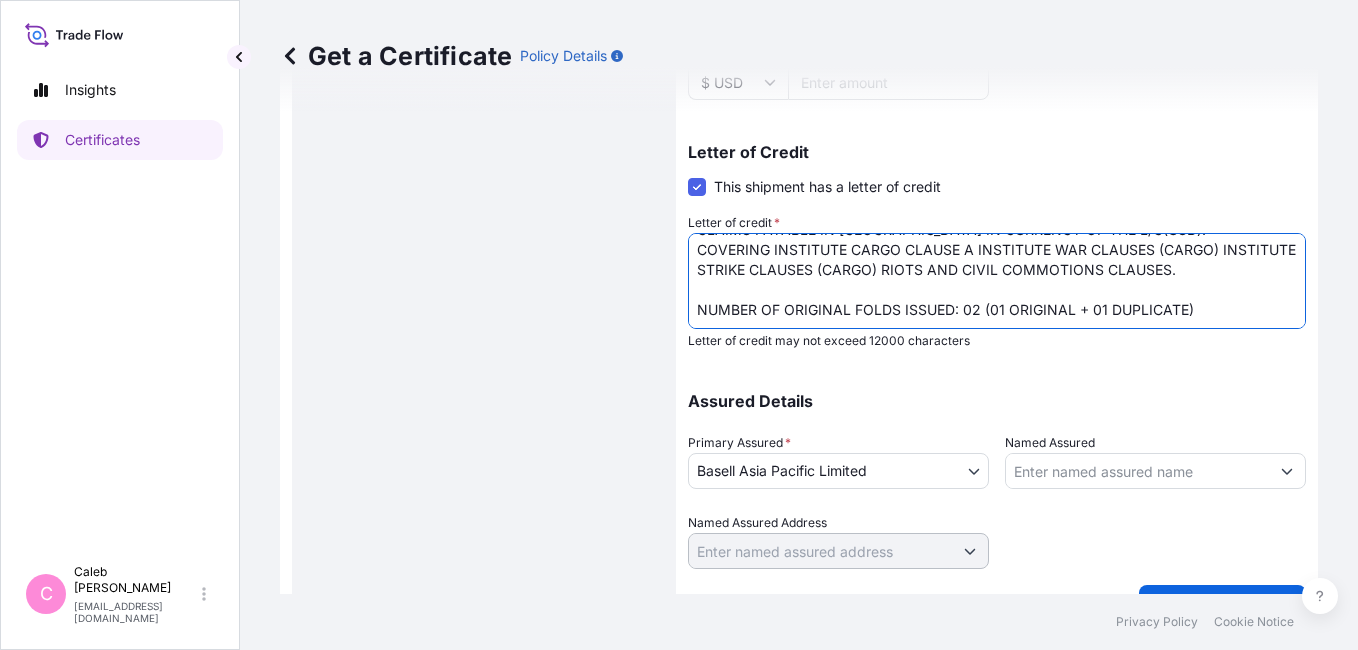 scroll, scrollTop: 82, scrollLeft: 0, axis: vertical 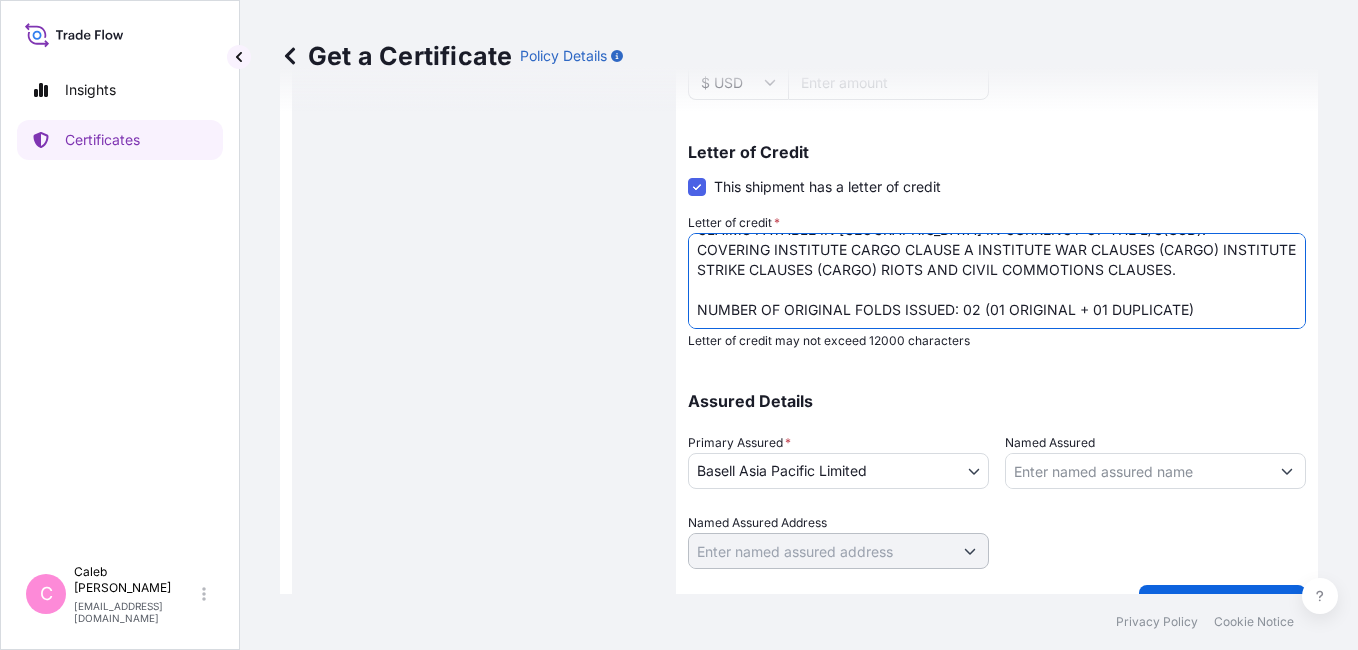 drag, startPoint x: 696, startPoint y: 288, endPoint x: 1256, endPoint y: 260, distance: 560.6996 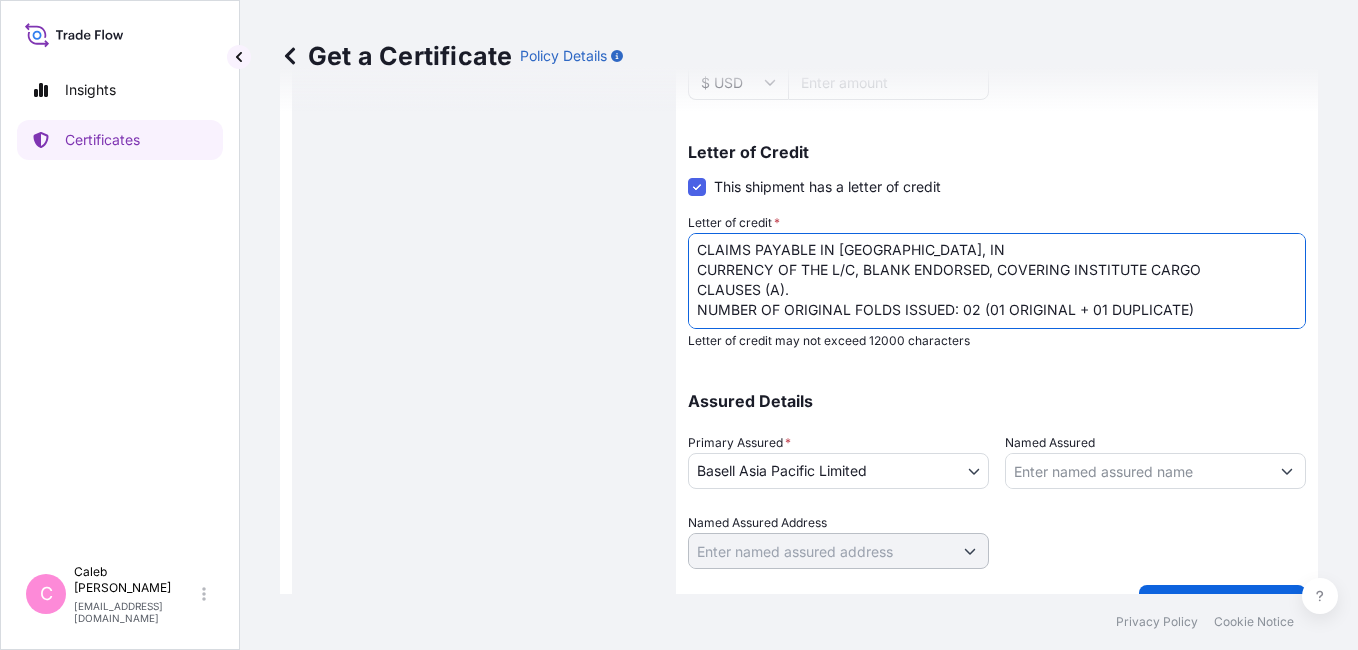 scroll, scrollTop: 33, scrollLeft: 0, axis: vertical 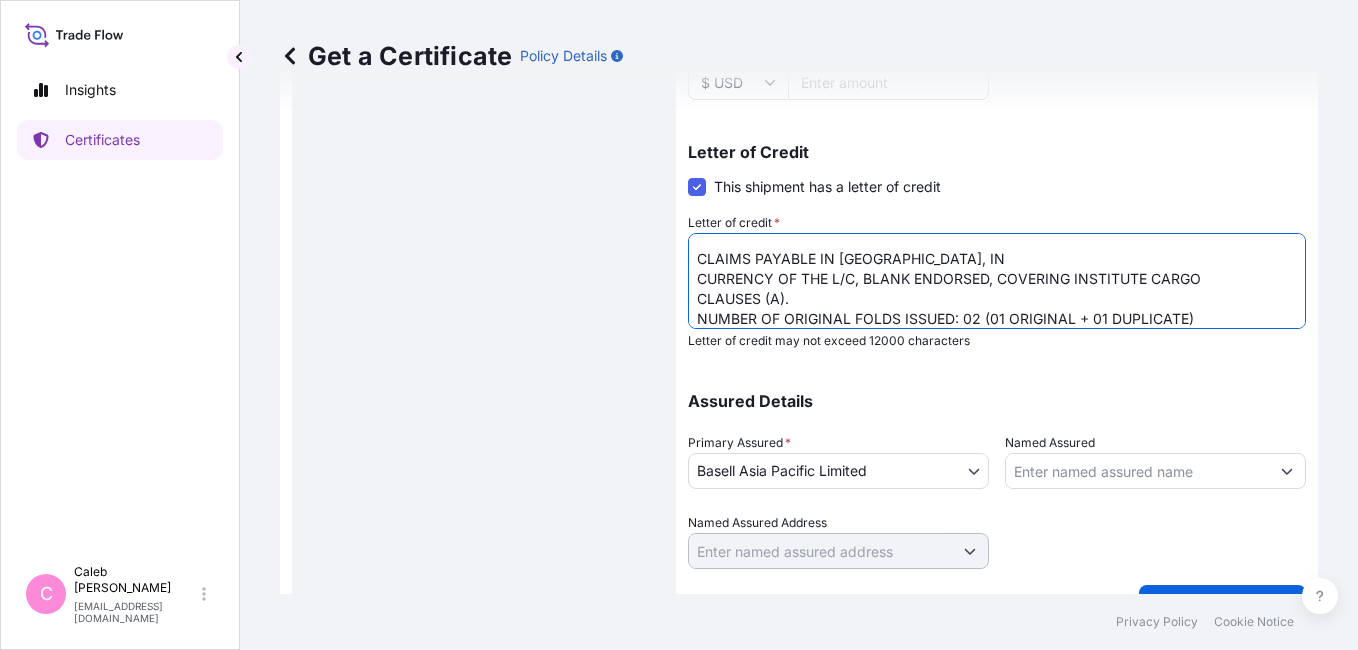 click on "L/C NUMBER: 5479704540
CLAIMS PAYABLE IN CHINA IN CURRENCY OF THE L/C(USD).
COVERING INSTITUTE CARGO CLAUSE A INSTITUTE WAR CLAUSES (CARGO) INSTITUTE STRIKE CLAUSES (CARGO) RIOTS AND CIVIL COMMOTIONS CLAUSES.
NUMBER OF ORIGINAL FOLDS ISSUED: 02 (01 ORIGINAL + 01 DUPLICATE)" at bounding box center [997, 281] 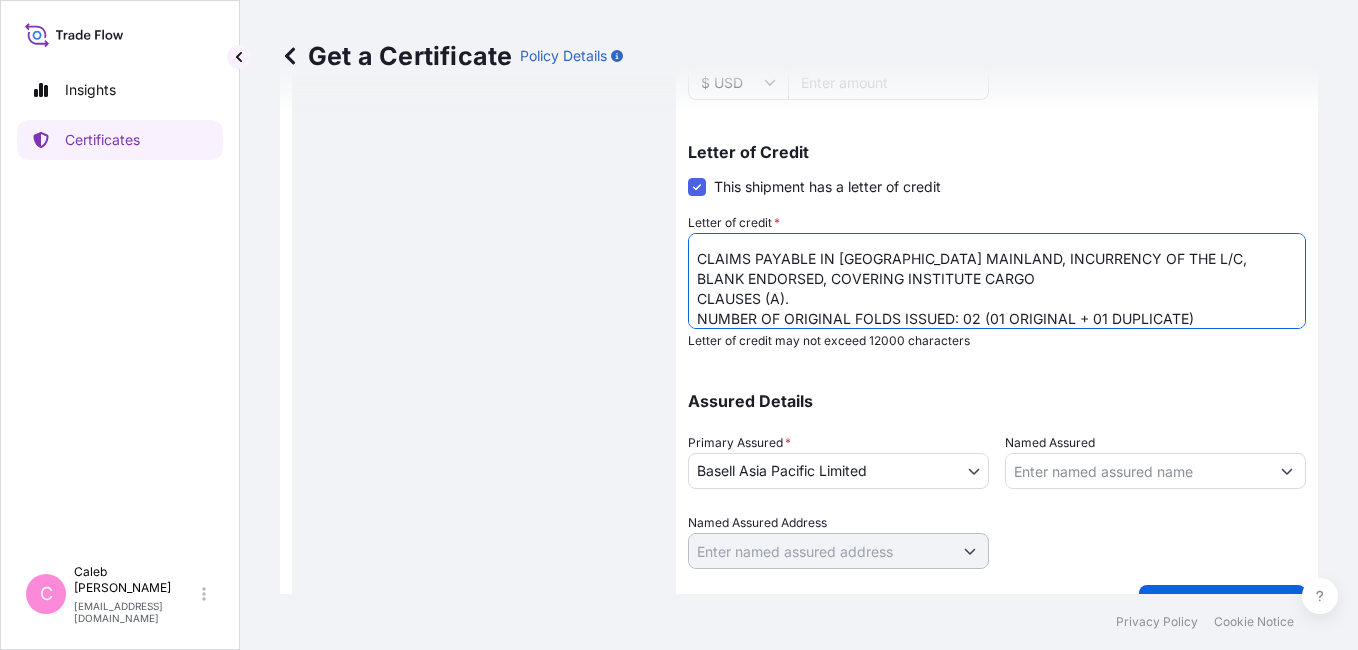 scroll, scrollTop: 13, scrollLeft: 0, axis: vertical 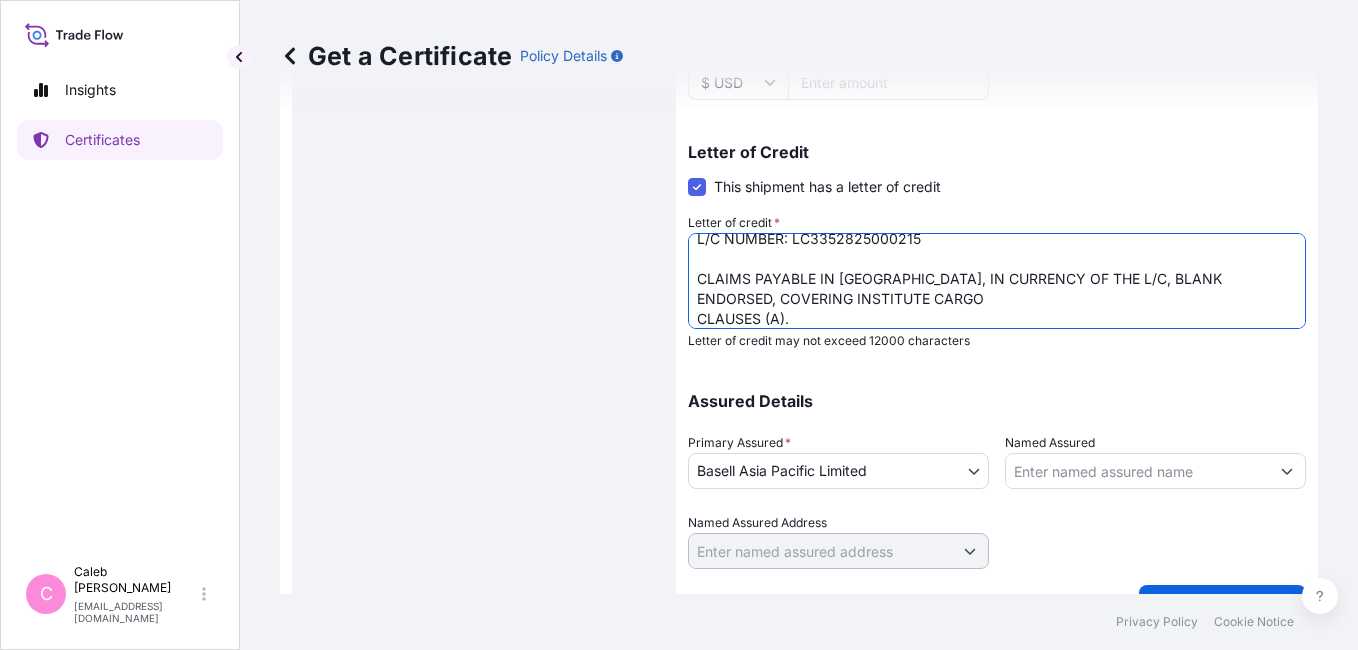 drag, startPoint x: 1143, startPoint y: 278, endPoint x: 779, endPoint y: 295, distance: 364.39676 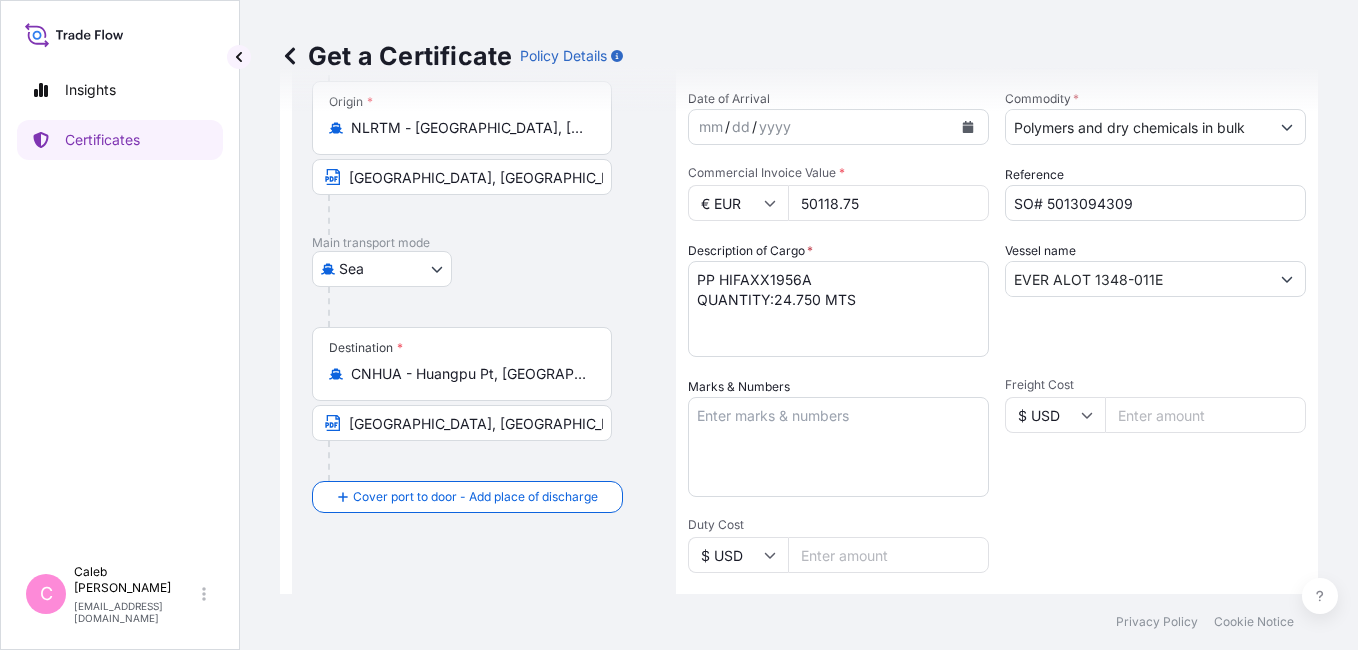 scroll, scrollTop: 161, scrollLeft: 0, axis: vertical 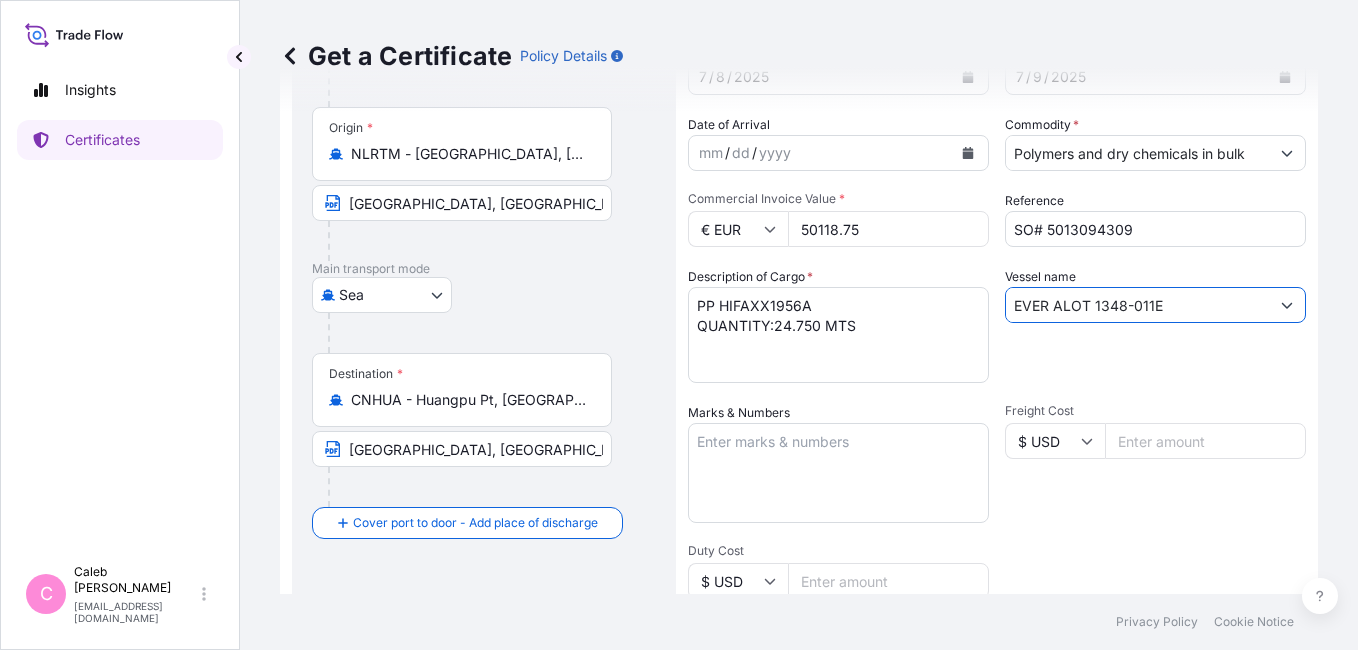 drag, startPoint x: 1156, startPoint y: 305, endPoint x: 1349, endPoint y: 294, distance: 193.31322 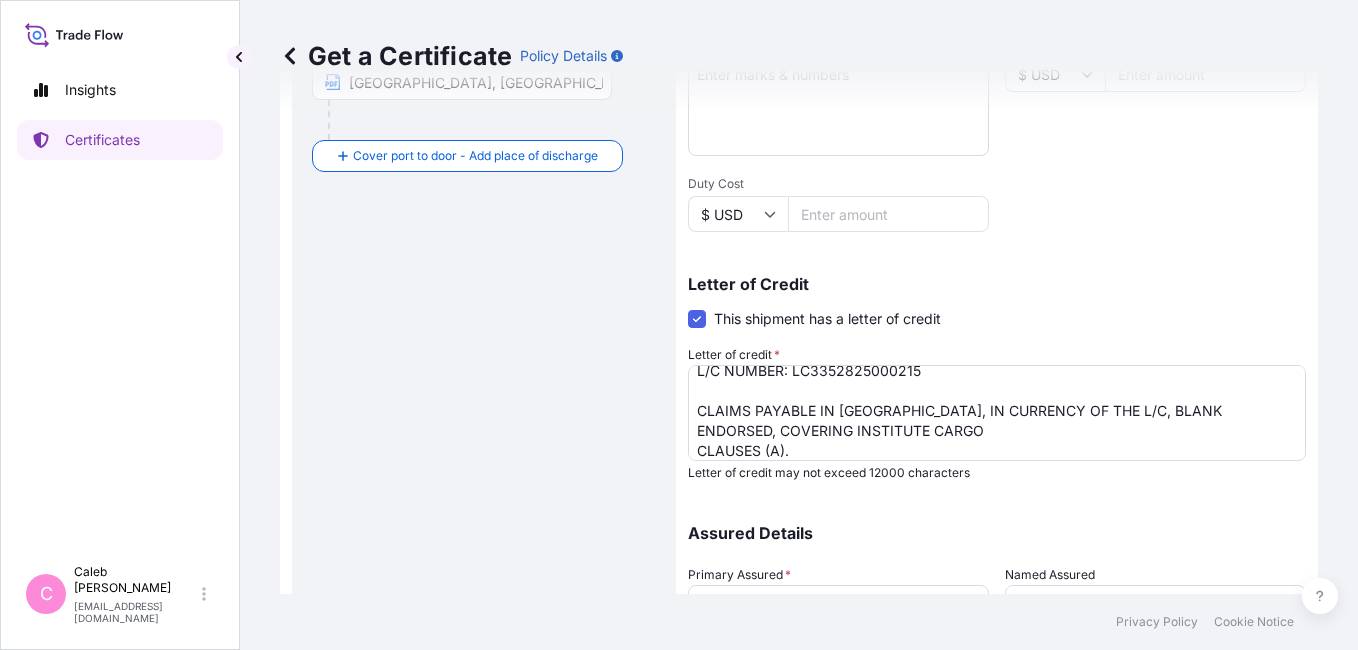scroll, scrollTop: 575, scrollLeft: 0, axis: vertical 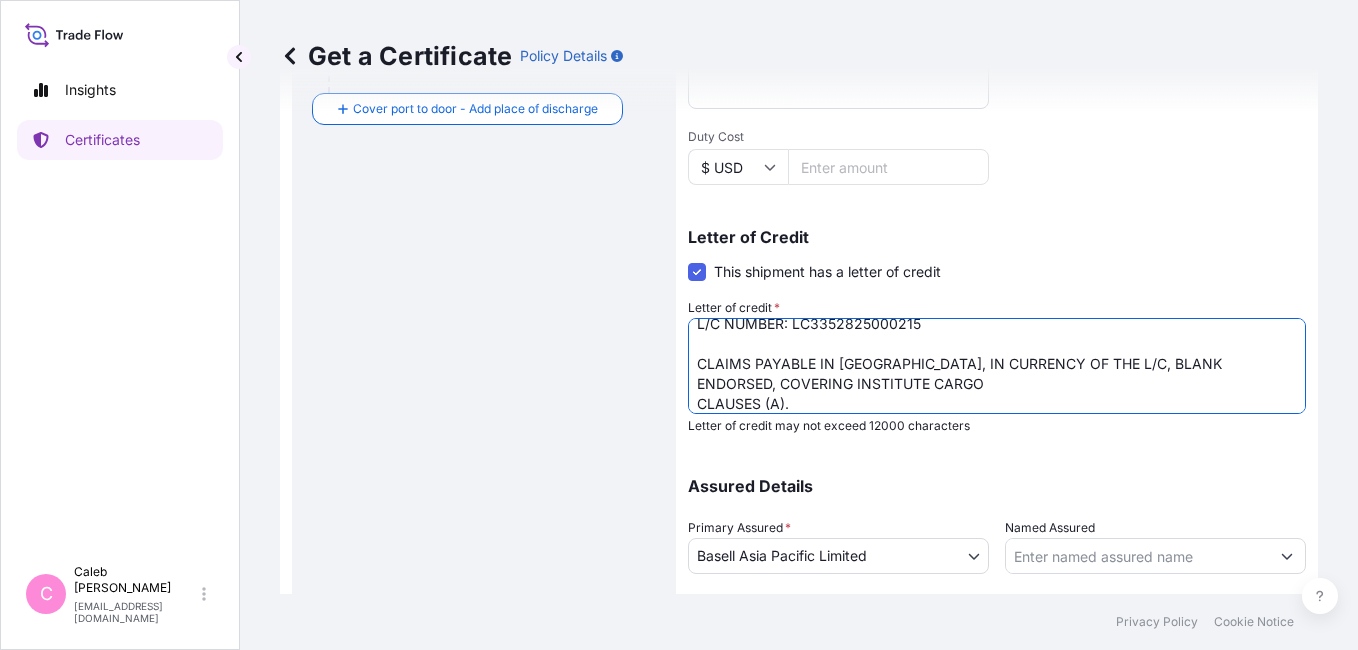 click on "L/C NUMBER: 5479704540
CLAIMS PAYABLE IN CHINA IN CURRENCY OF THE L/C(USD).
COVERING INSTITUTE CARGO CLAUSE A INSTITUTE WAR CLAUSES (CARGO) INSTITUTE STRIKE CLAUSES (CARGO) RIOTS AND CIVIL COMMOTIONS CLAUSES.
NUMBER OF ORIGINAL FOLDS ISSUED: 02 (01 ORIGINAL + 01 DUPLICATE)" at bounding box center (997, 366) 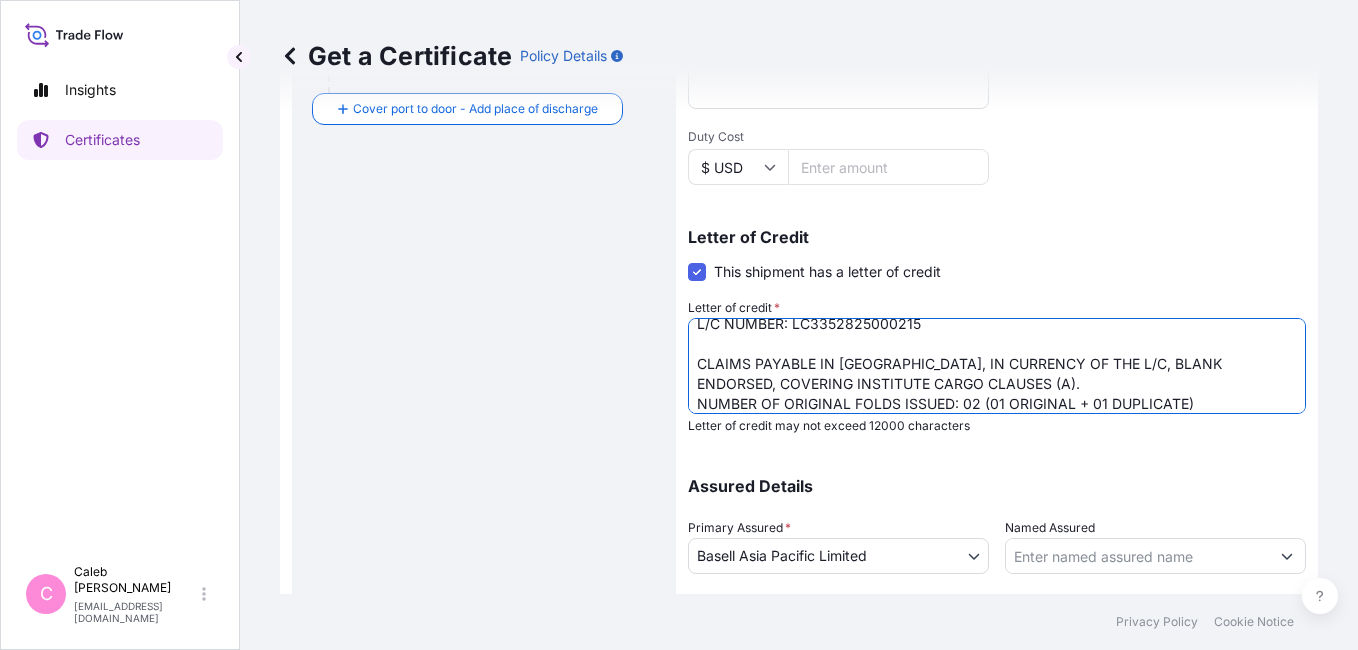 drag, startPoint x: 1145, startPoint y: 362, endPoint x: 776, endPoint y: 380, distance: 369.43875 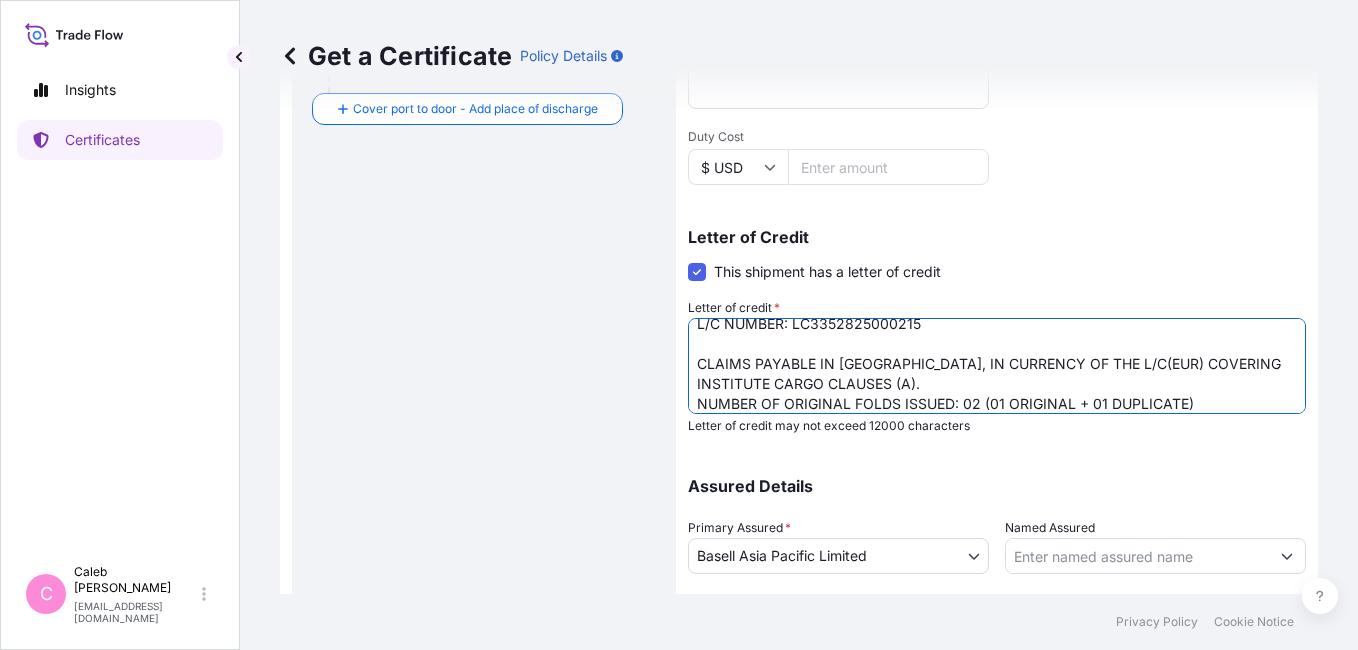 click on "L/C NUMBER: 5479704540
CLAIMS PAYABLE IN CHINA IN CURRENCY OF THE L/C(USD).
COVERING INSTITUTE CARGO CLAUSE A INSTITUTE WAR CLAUSES (CARGO) INSTITUTE STRIKE CLAUSES (CARGO) RIOTS AND CIVIL COMMOTIONS CLAUSES.
NUMBER OF ORIGINAL FOLDS ISSUED: 02 (01 ORIGINAL + 01 DUPLICATE)" at bounding box center (997, 366) 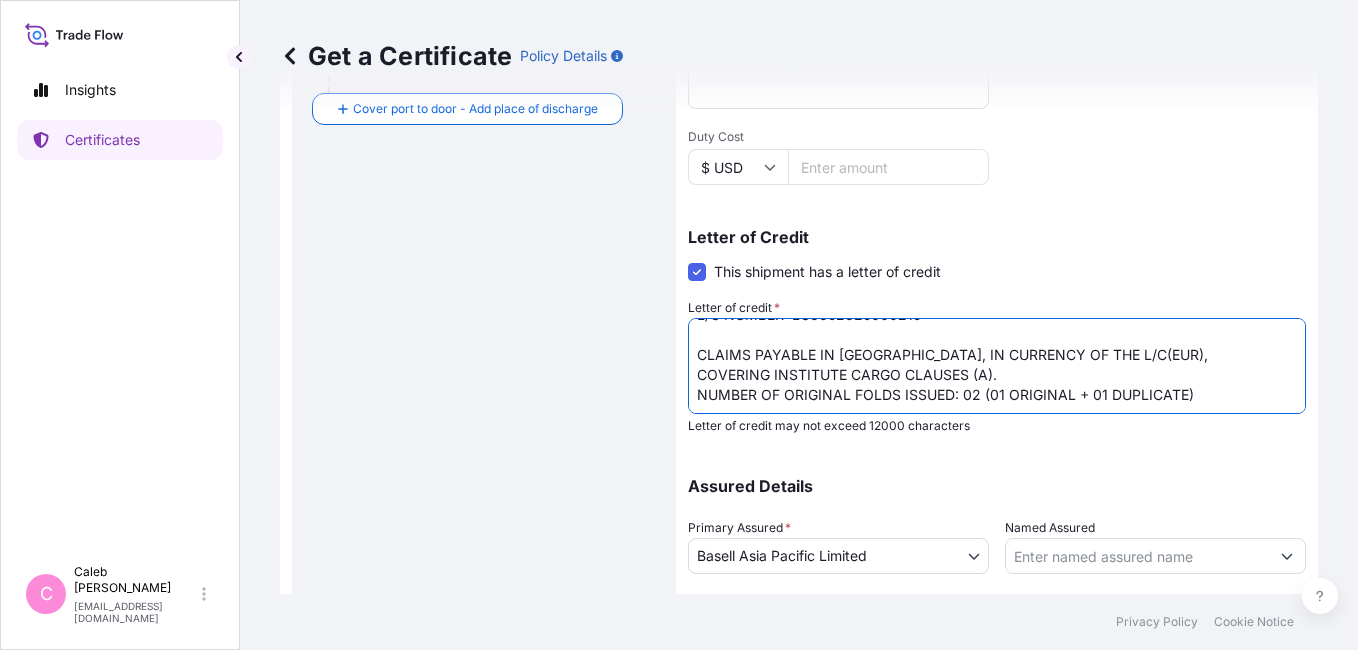 scroll, scrollTop: 42, scrollLeft: 0, axis: vertical 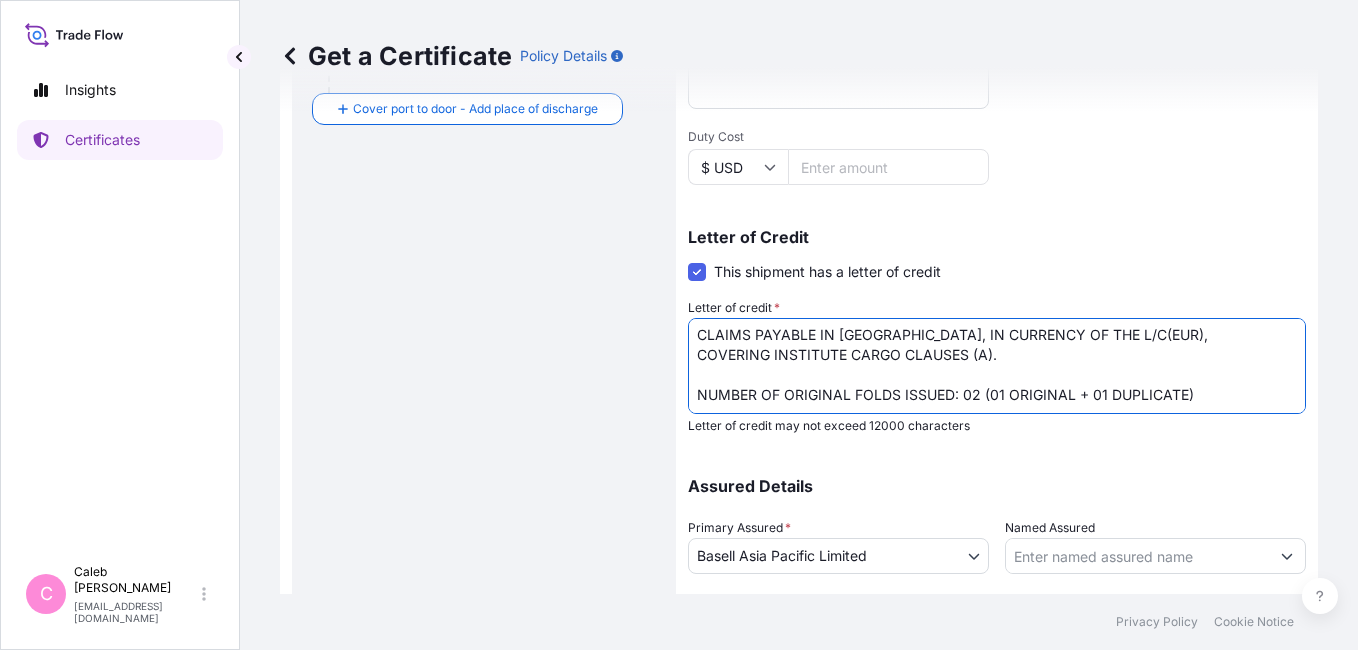 type on "L/C NUMBER: LC3352825000215
CLAIMS PAYABLE IN CHINA MAINLAND, IN CURRENCY OF THE L/C(EUR),
COVERING INSTITUTE CARGO CLAUSES (A).
NUMBER OF ORIGINAL FOLDS ISSUED: 02 (01 ORIGINAL + 01 DUPLICATE)" 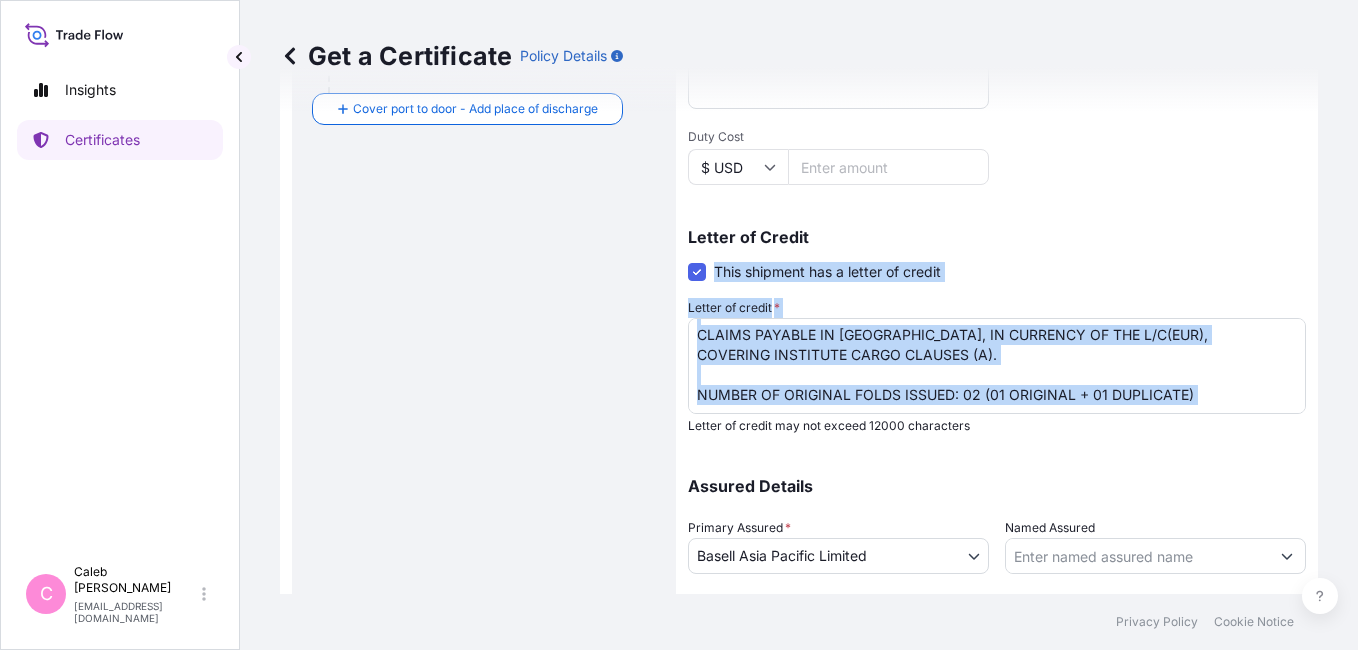 drag, startPoint x: 1342, startPoint y: 297, endPoint x: 1361, endPoint y: 191, distance: 107.68937 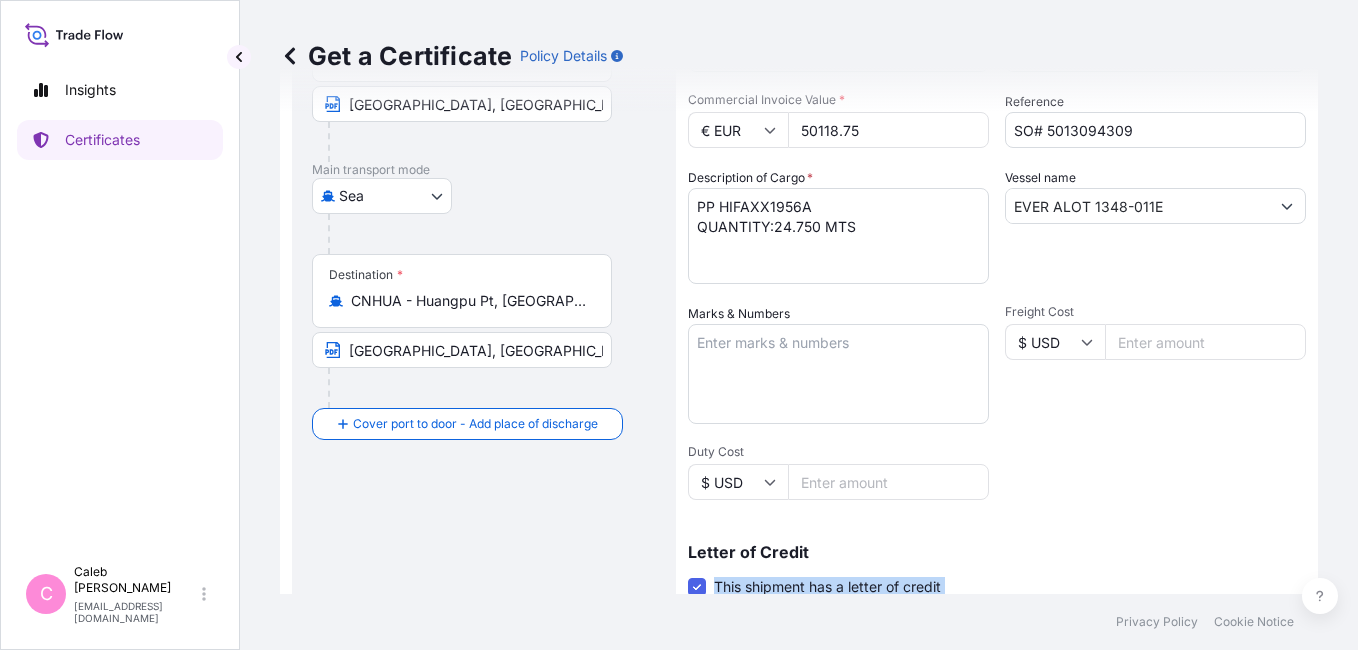 scroll, scrollTop: 258, scrollLeft: 0, axis: vertical 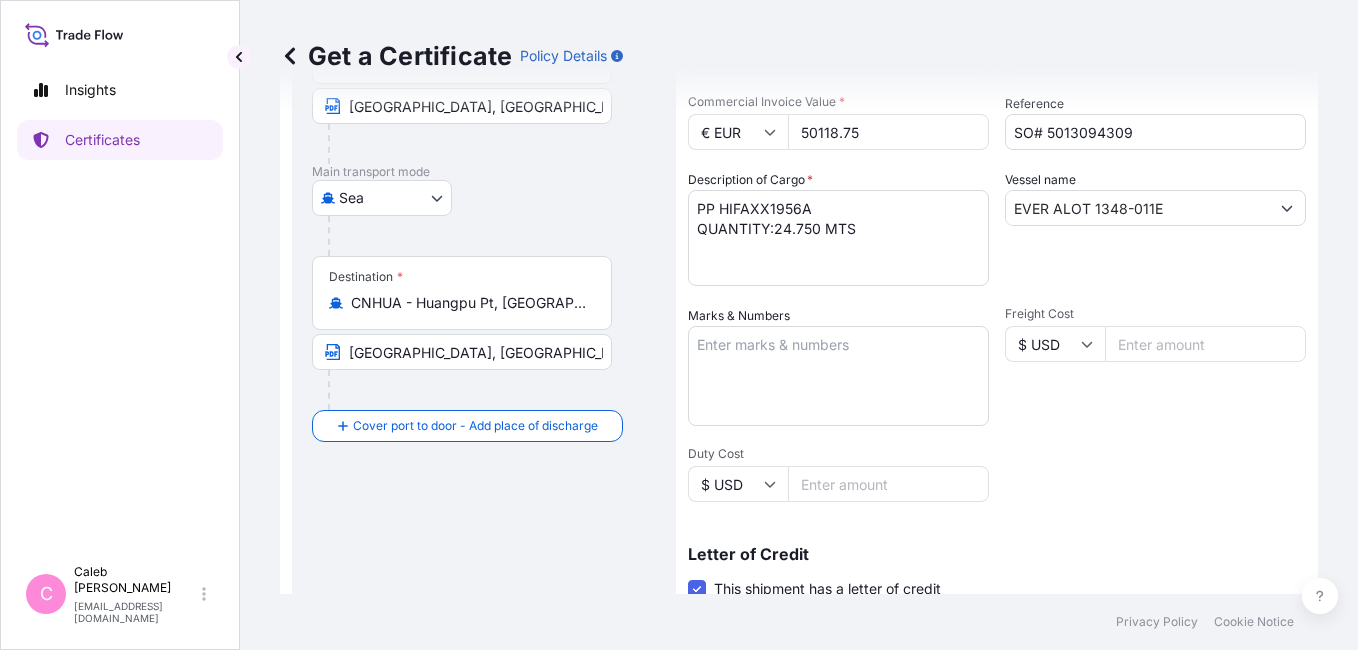 click on "Freight Cost   $ USD" at bounding box center (1155, 366) 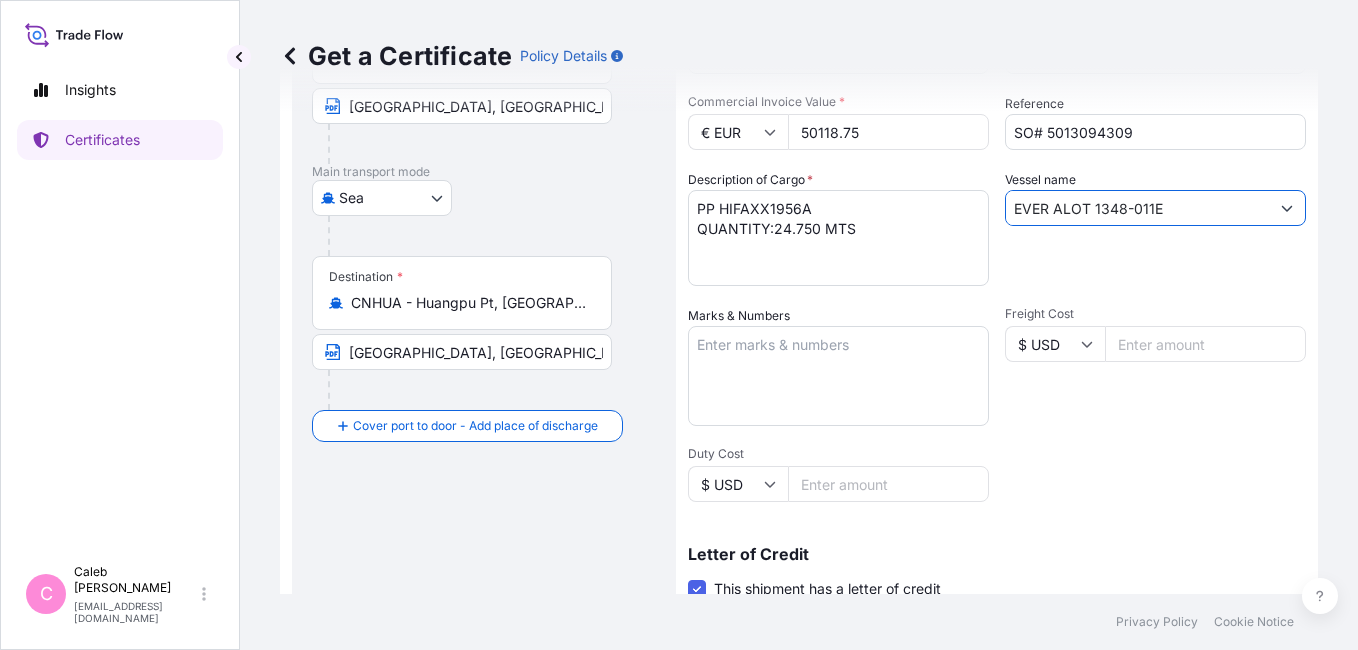 drag, startPoint x: 1158, startPoint y: 208, endPoint x: 826, endPoint y: 208, distance: 332 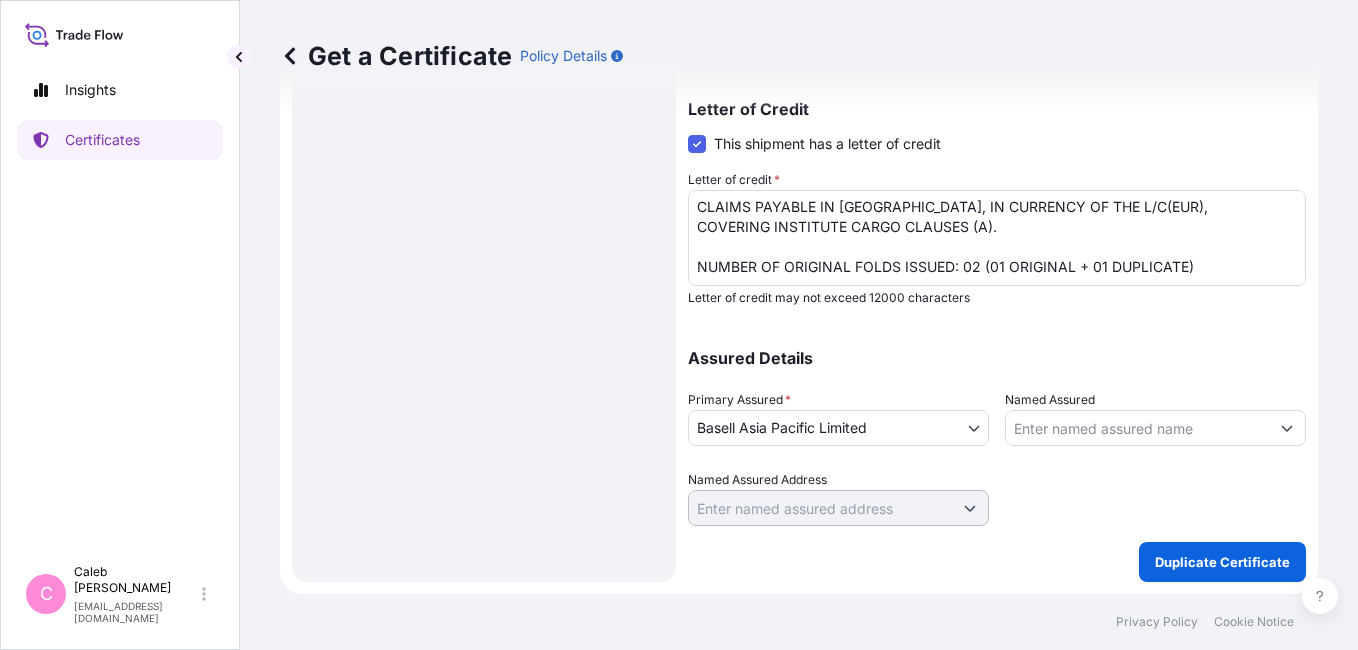 scroll, scrollTop: 0, scrollLeft: 0, axis: both 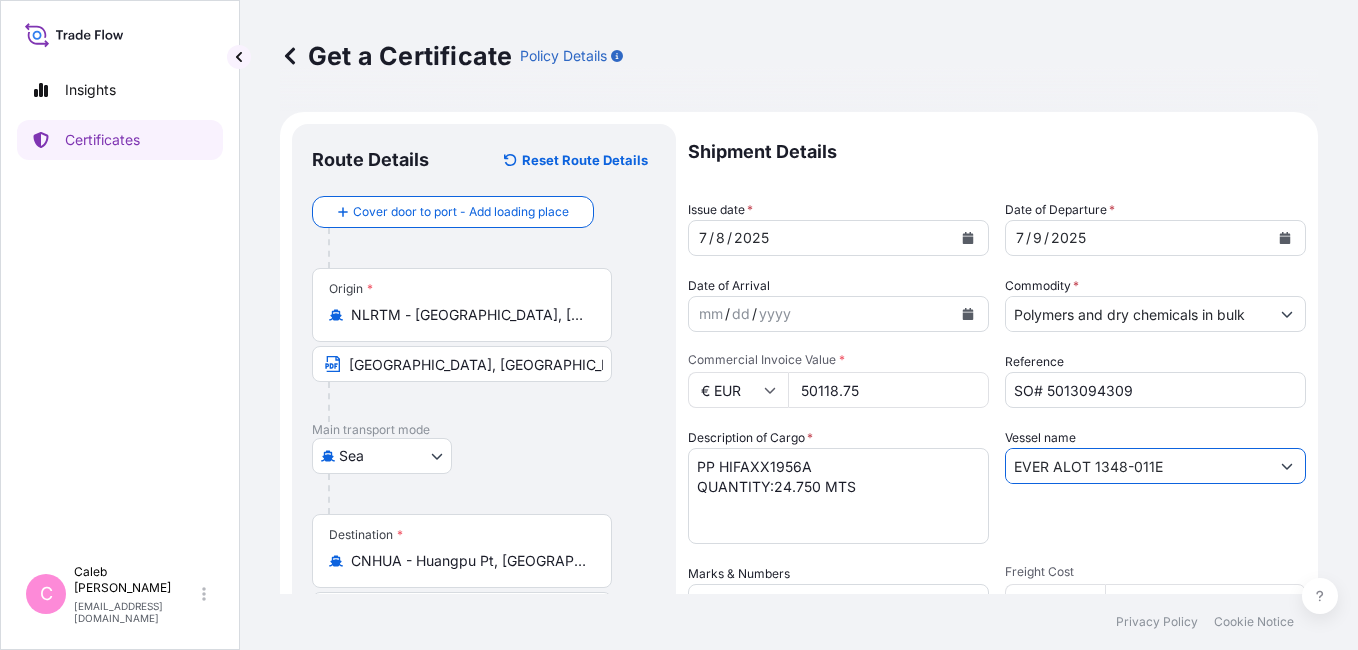 click on "Vessel name EVER ALOT 1348-011E" at bounding box center [1155, 486] 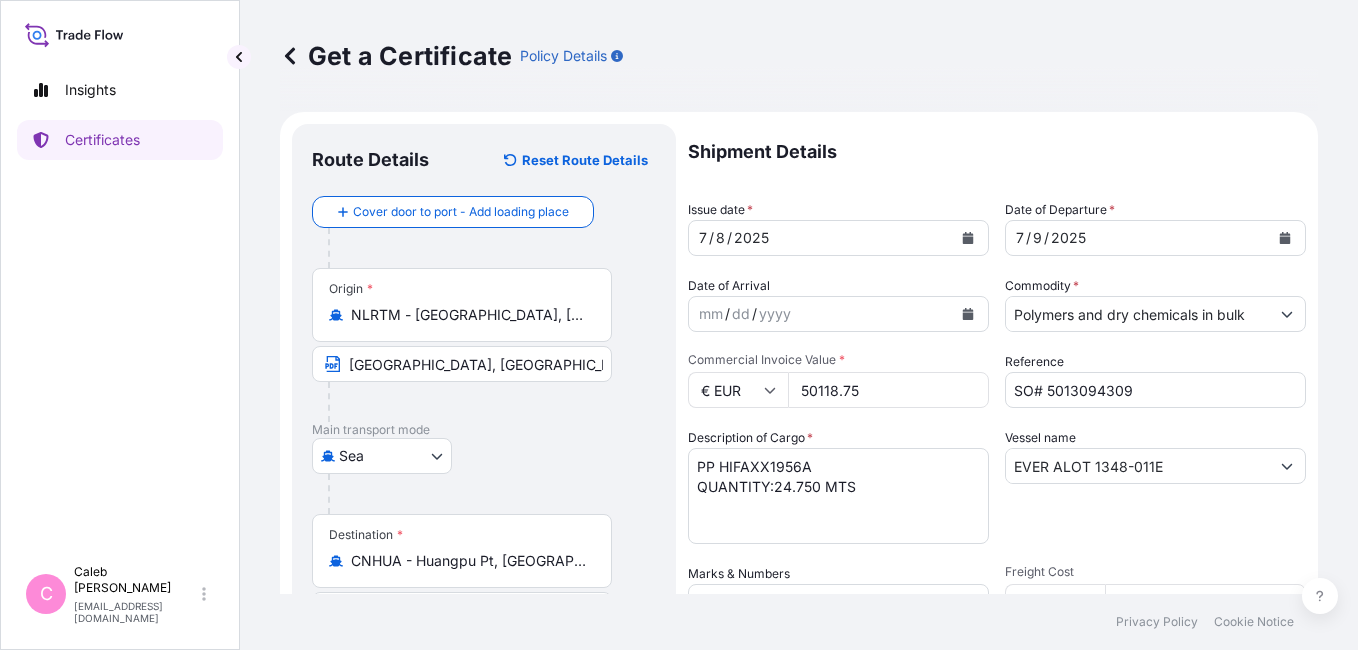 scroll, scrollTop: 703, scrollLeft: 0, axis: vertical 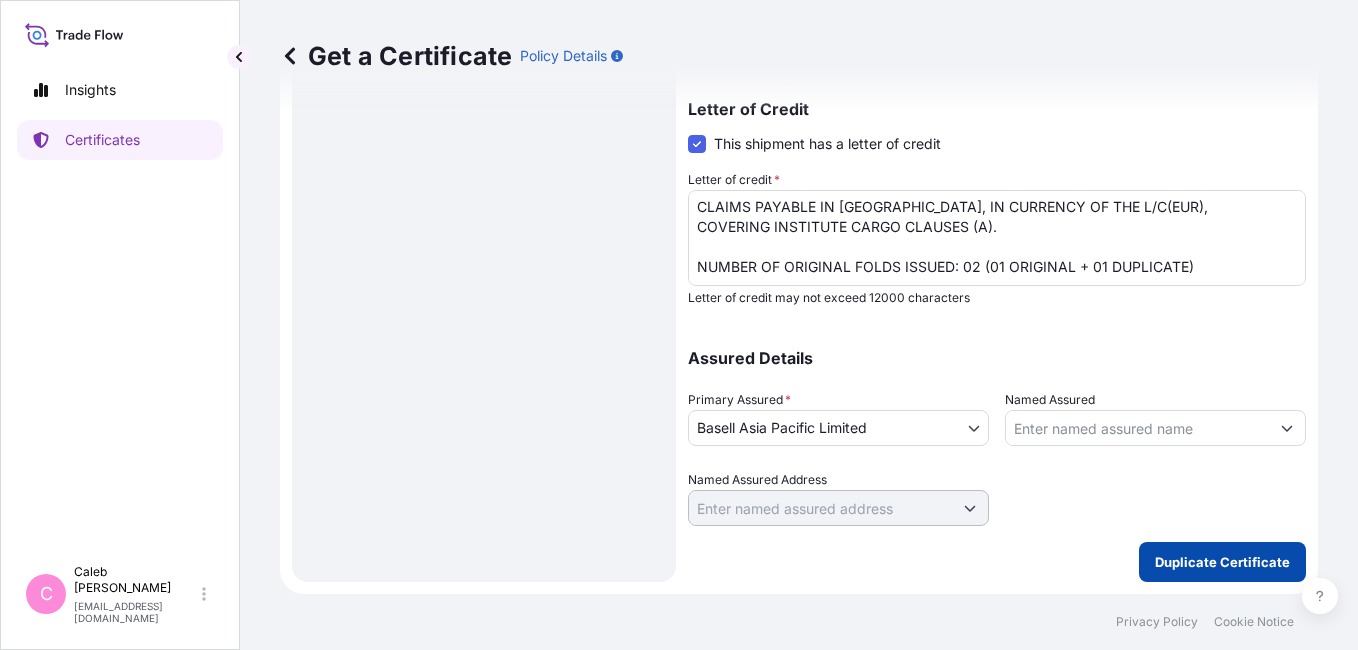 click on "Duplicate Certificate" at bounding box center [1222, 562] 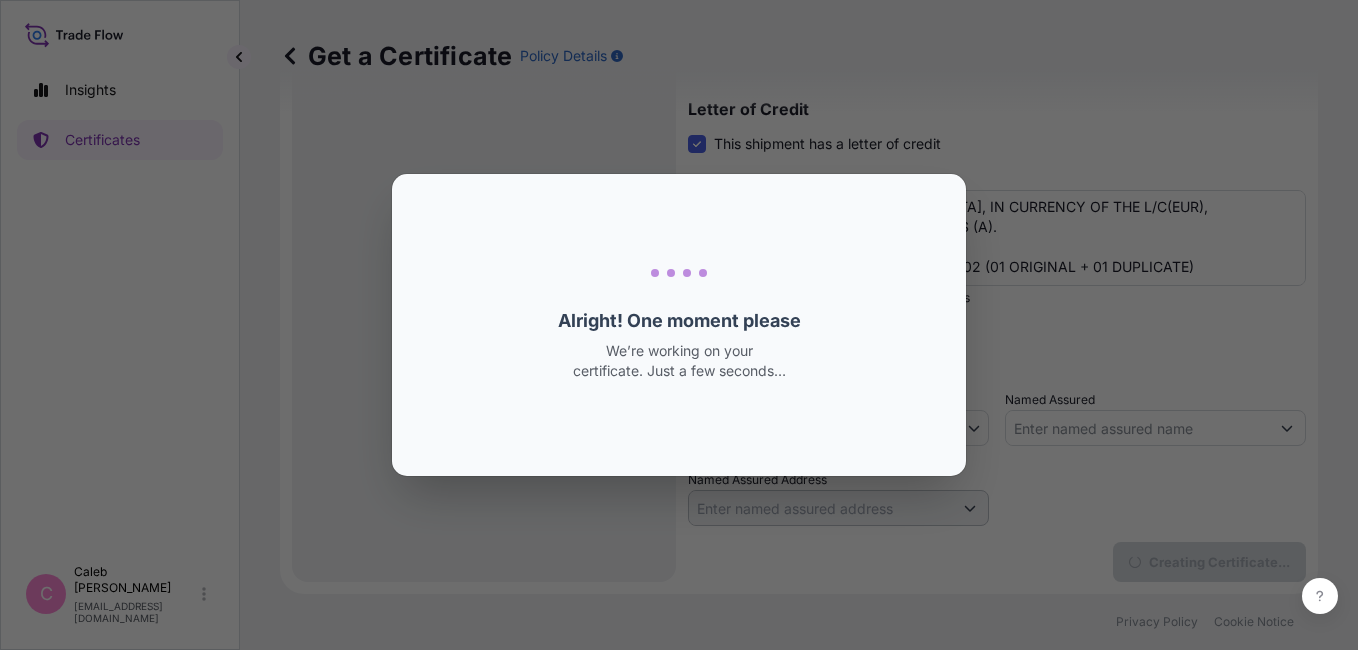 scroll, scrollTop: 0, scrollLeft: 0, axis: both 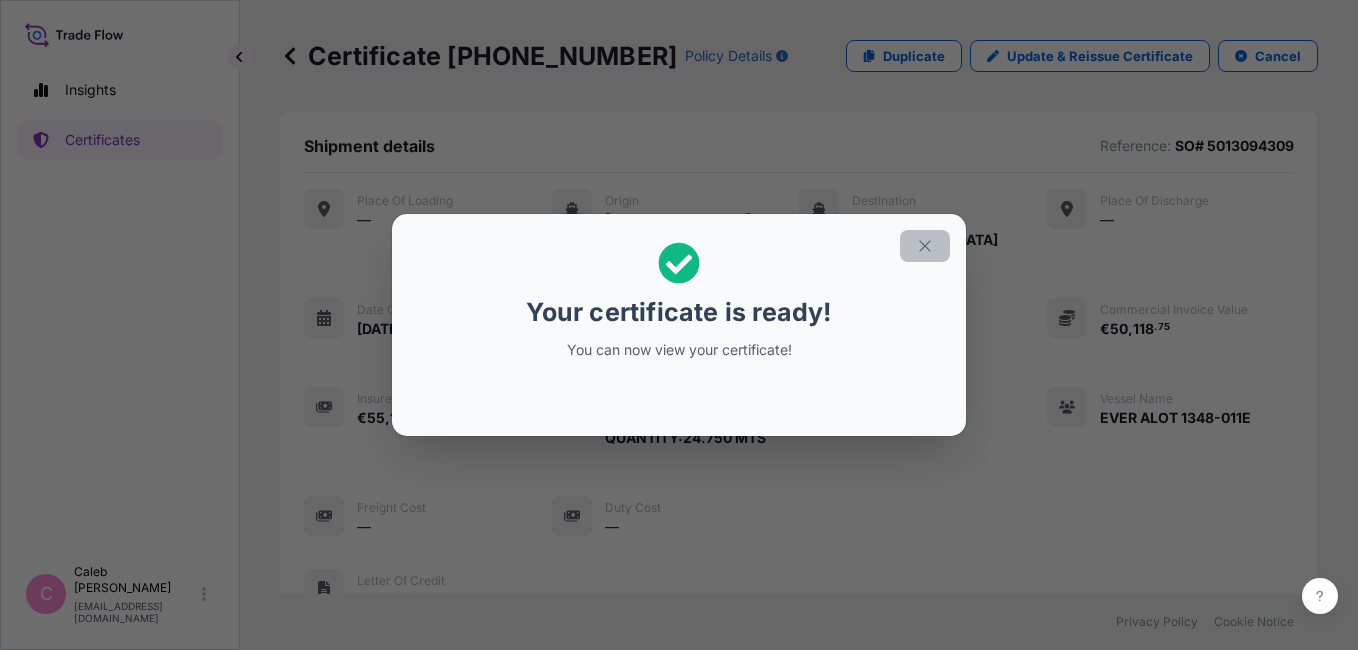 click 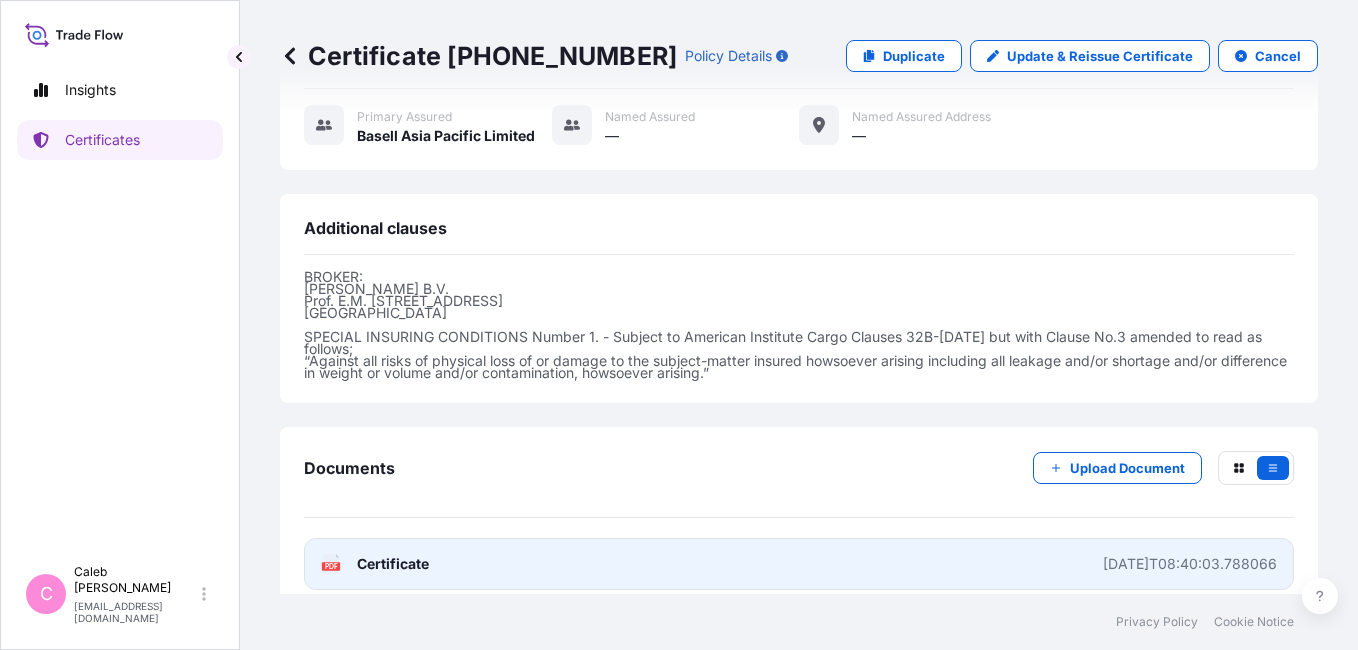 click on "Certificate" at bounding box center [393, 564] 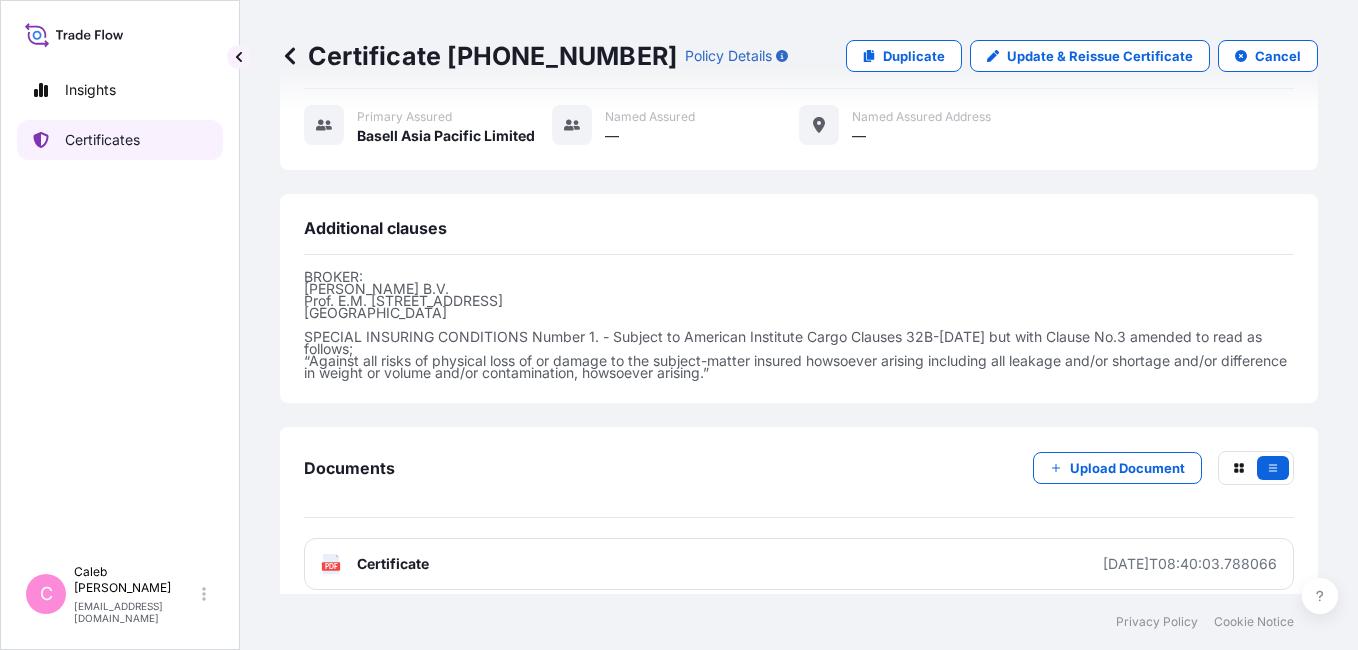 click on "Certificates" at bounding box center [102, 140] 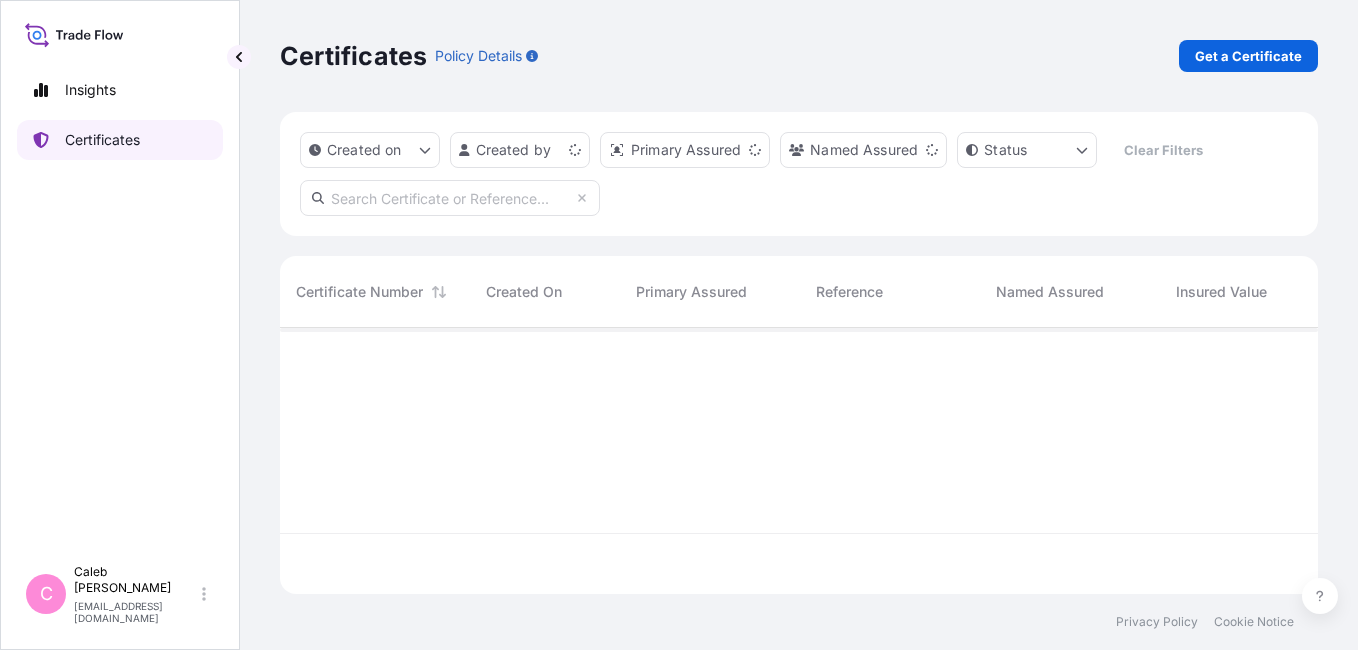 scroll, scrollTop: 0, scrollLeft: 0, axis: both 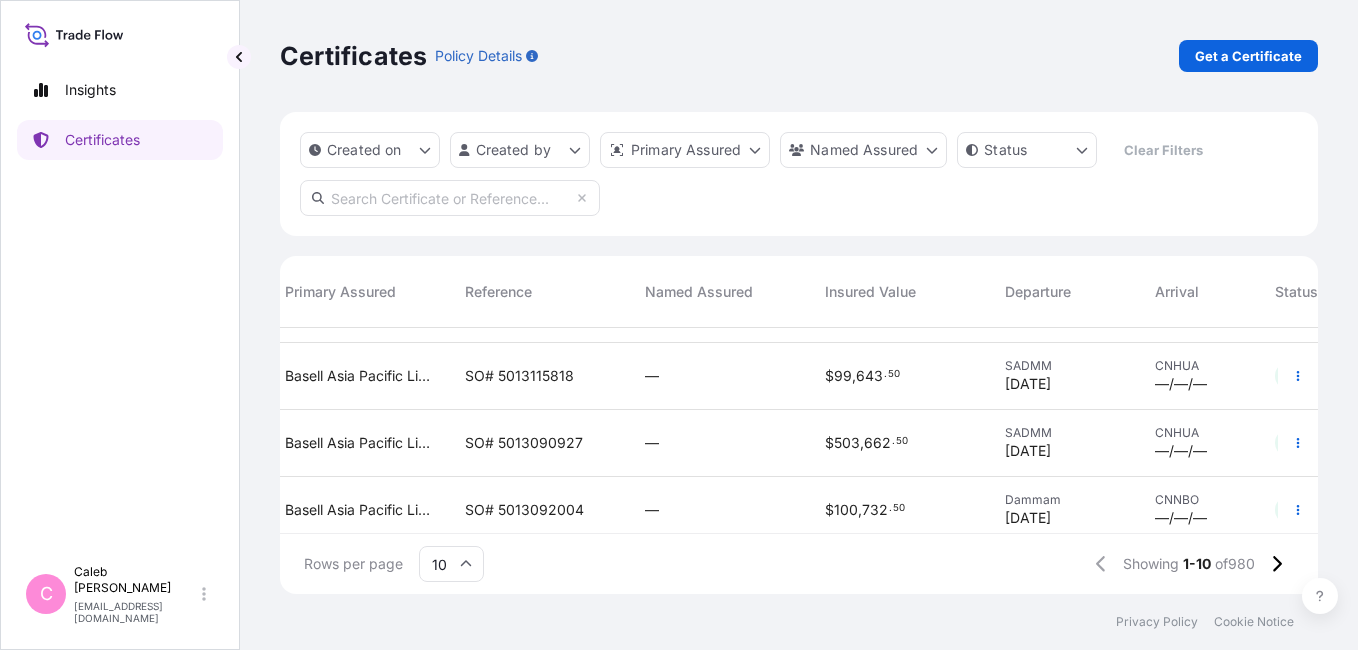 click on "—" at bounding box center [719, 443] 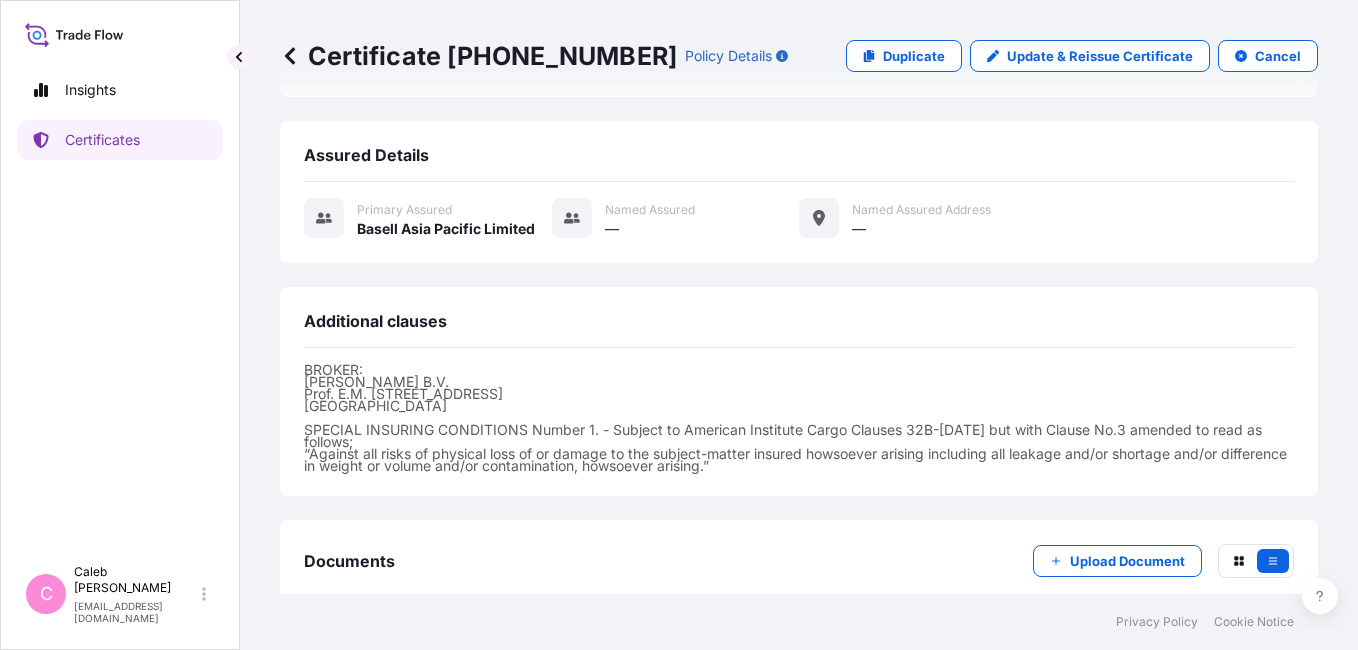 scroll, scrollTop: 727, scrollLeft: 0, axis: vertical 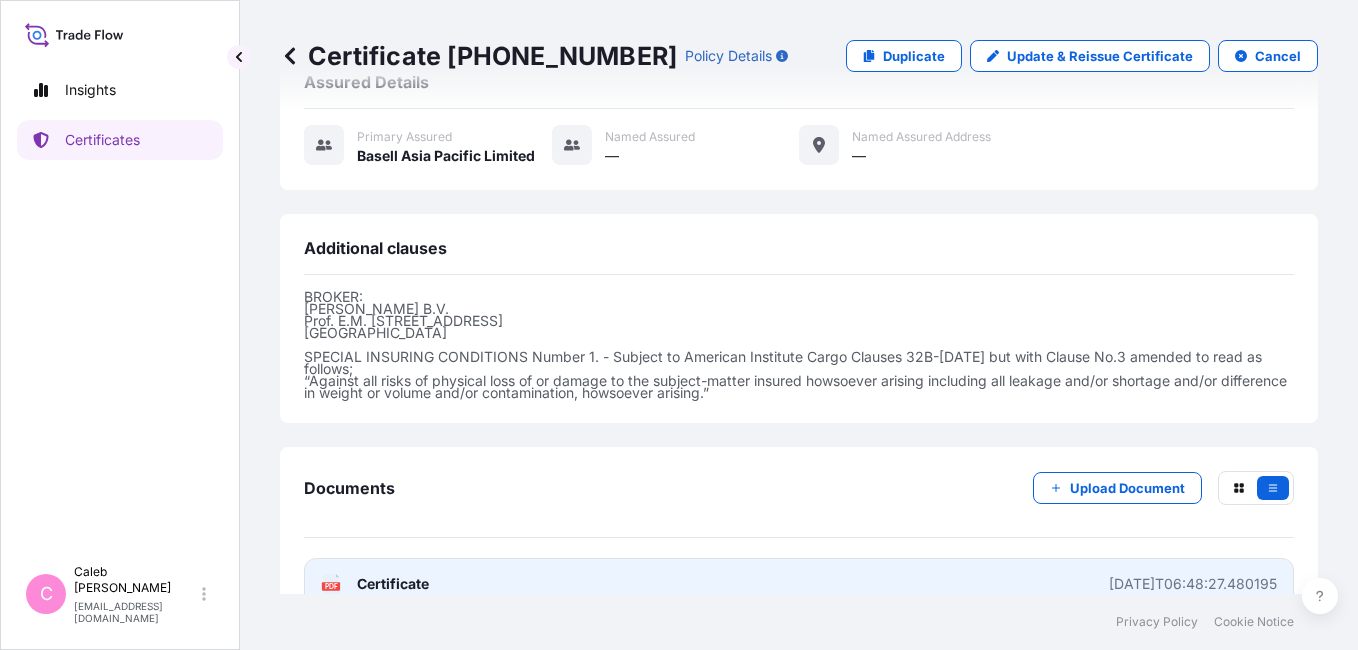 click on "Certificate" at bounding box center [393, 584] 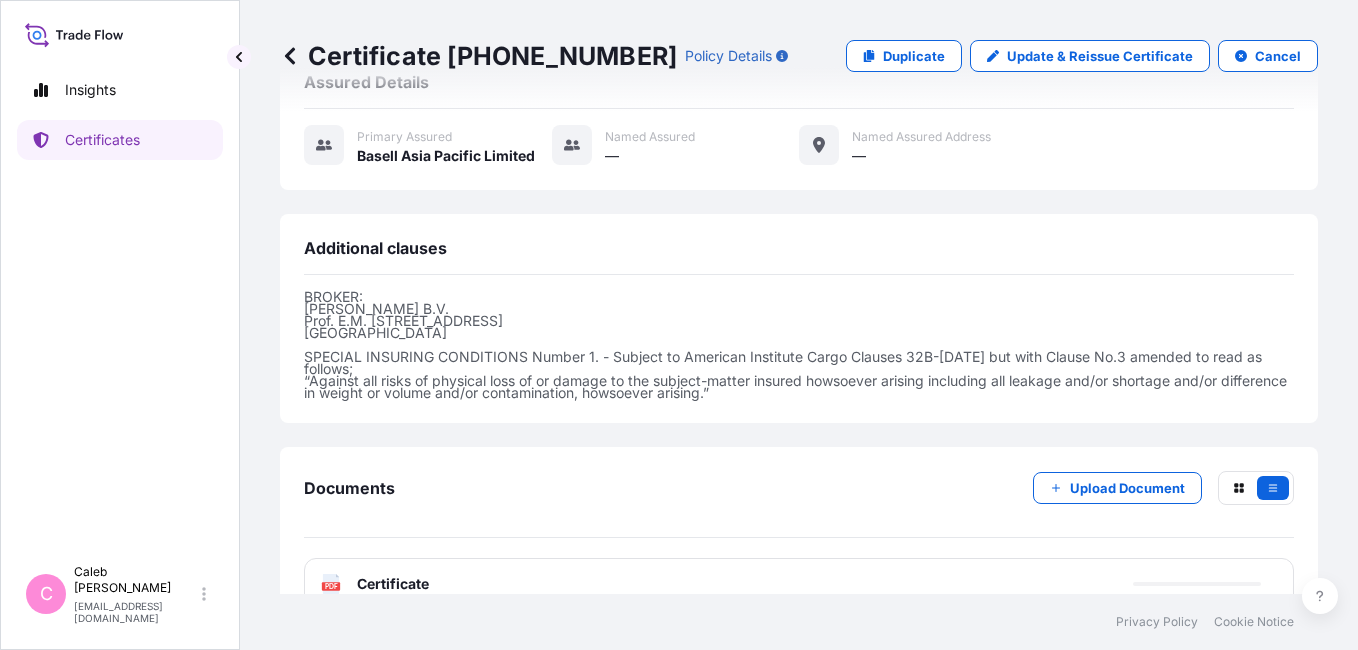 scroll, scrollTop: 0, scrollLeft: 0, axis: both 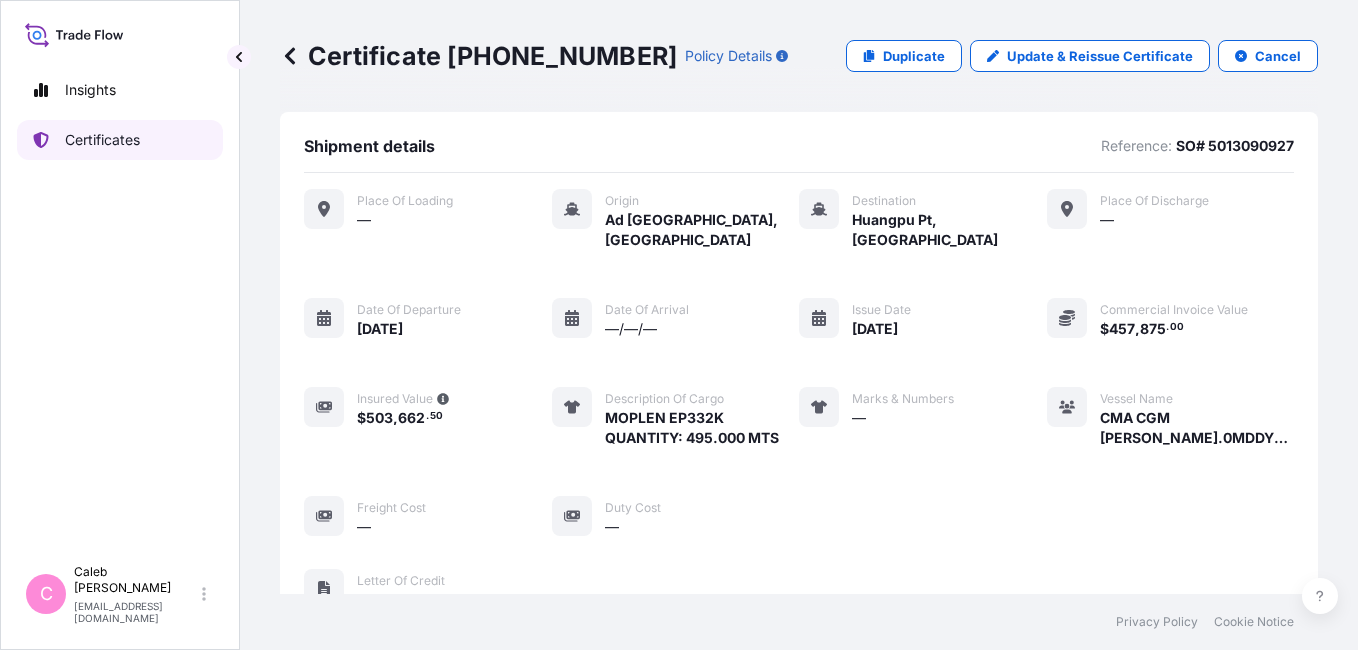 click on "Certificates" at bounding box center (102, 140) 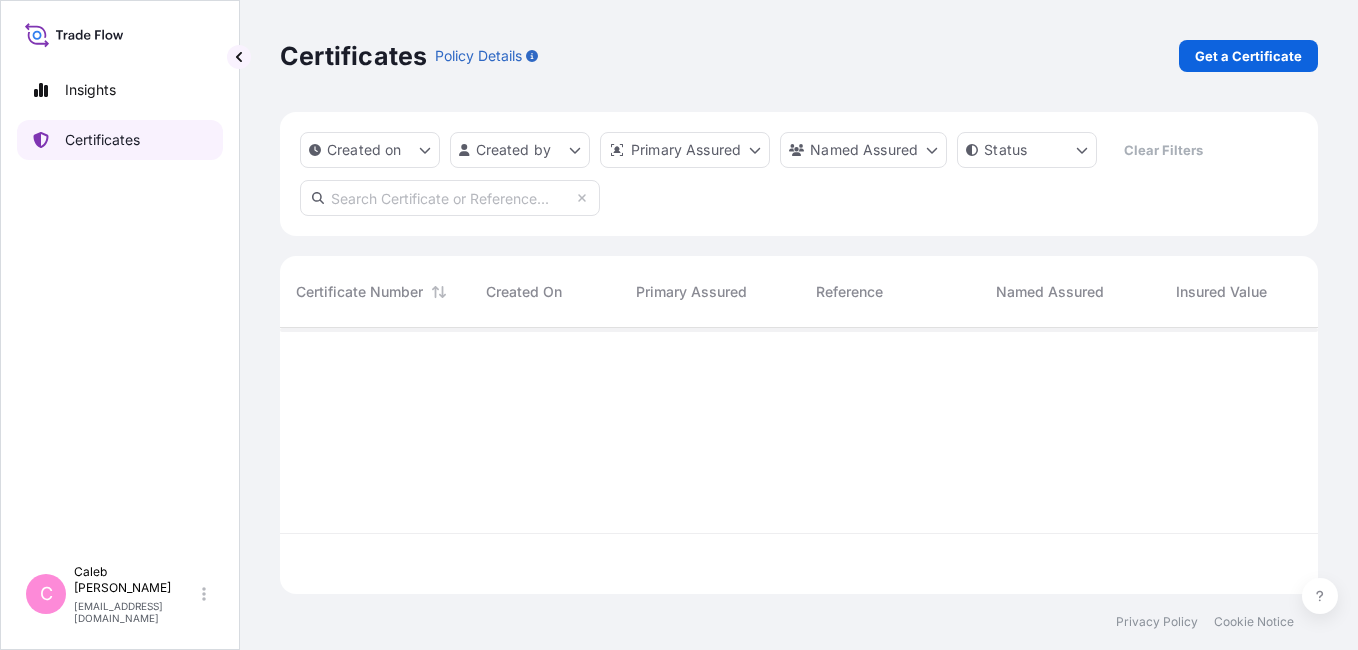 scroll, scrollTop: 16, scrollLeft: 16, axis: both 